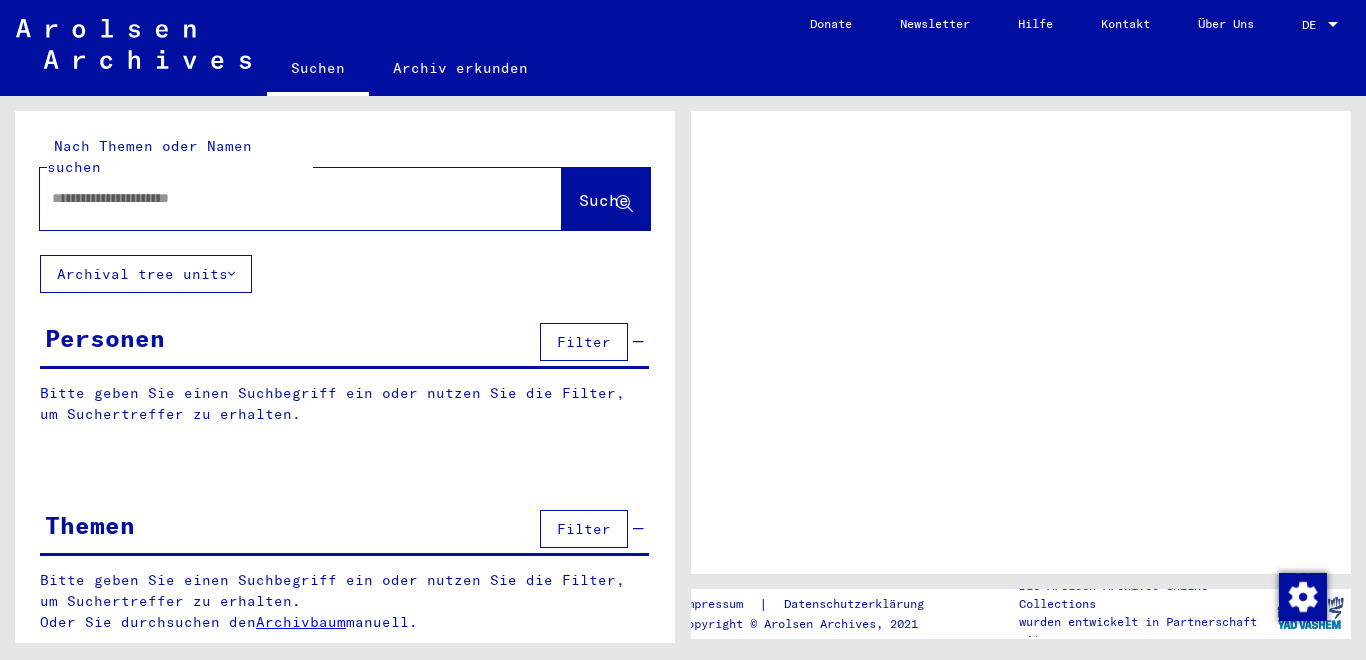 scroll, scrollTop: 0, scrollLeft: 0, axis: both 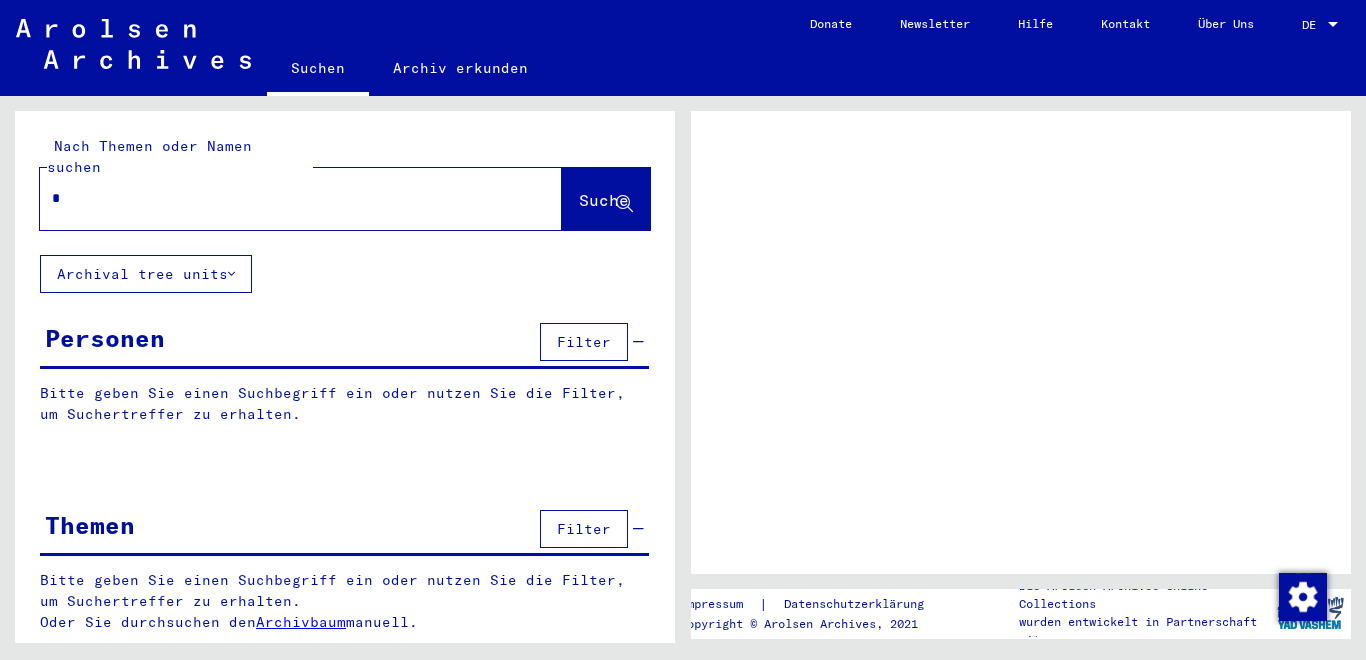 type on "**" 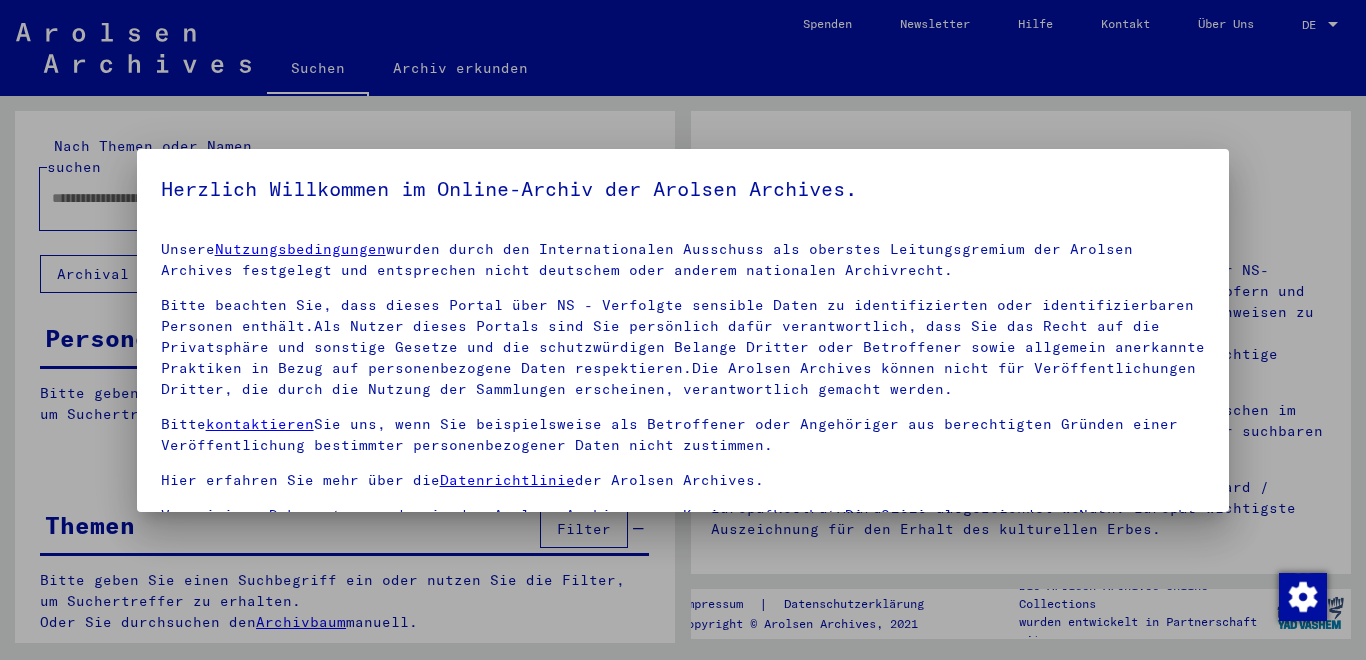 scroll, scrollTop: 51, scrollLeft: 0, axis: vertical 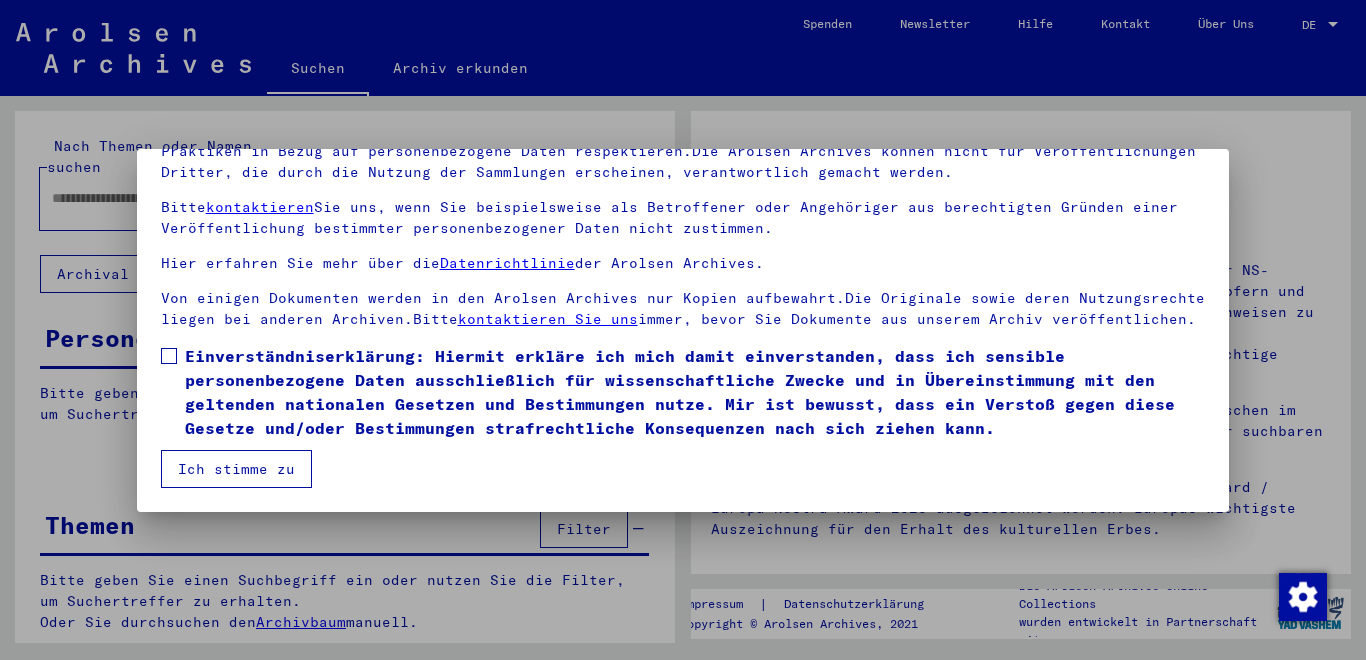 click at bounding box center (169, 356) 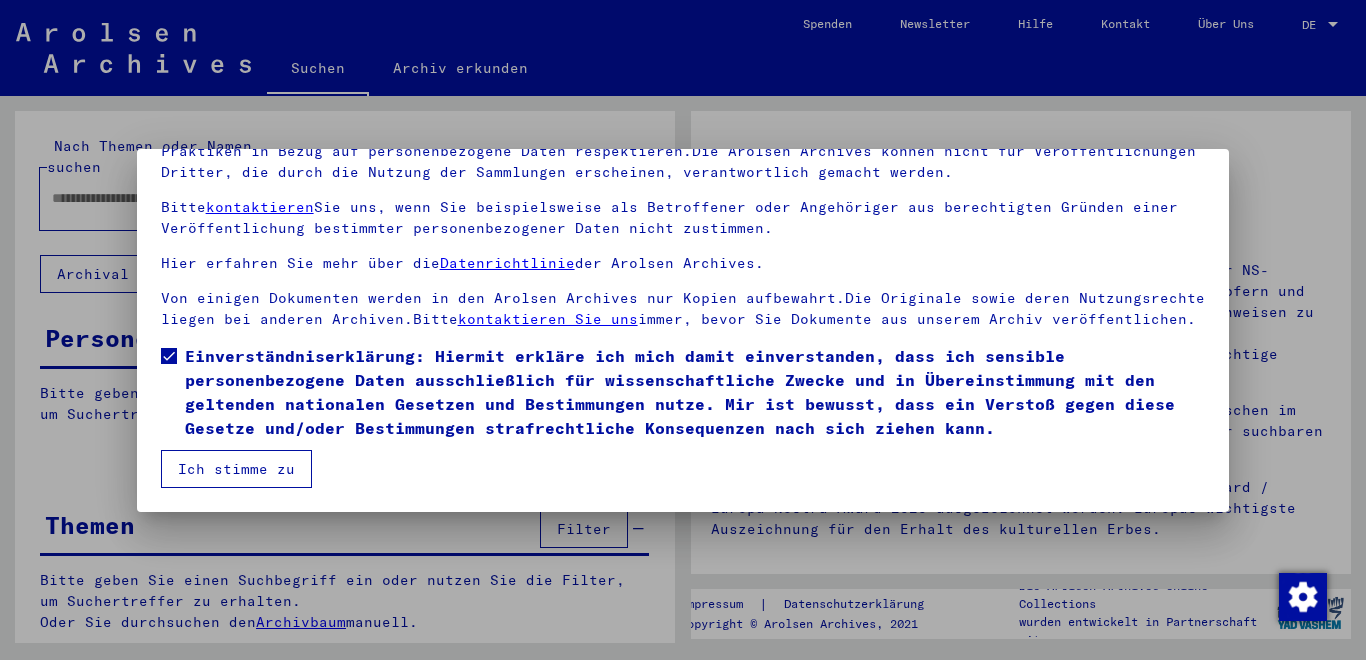click on "Ich stimme zu" at bounding box center [236, 469] 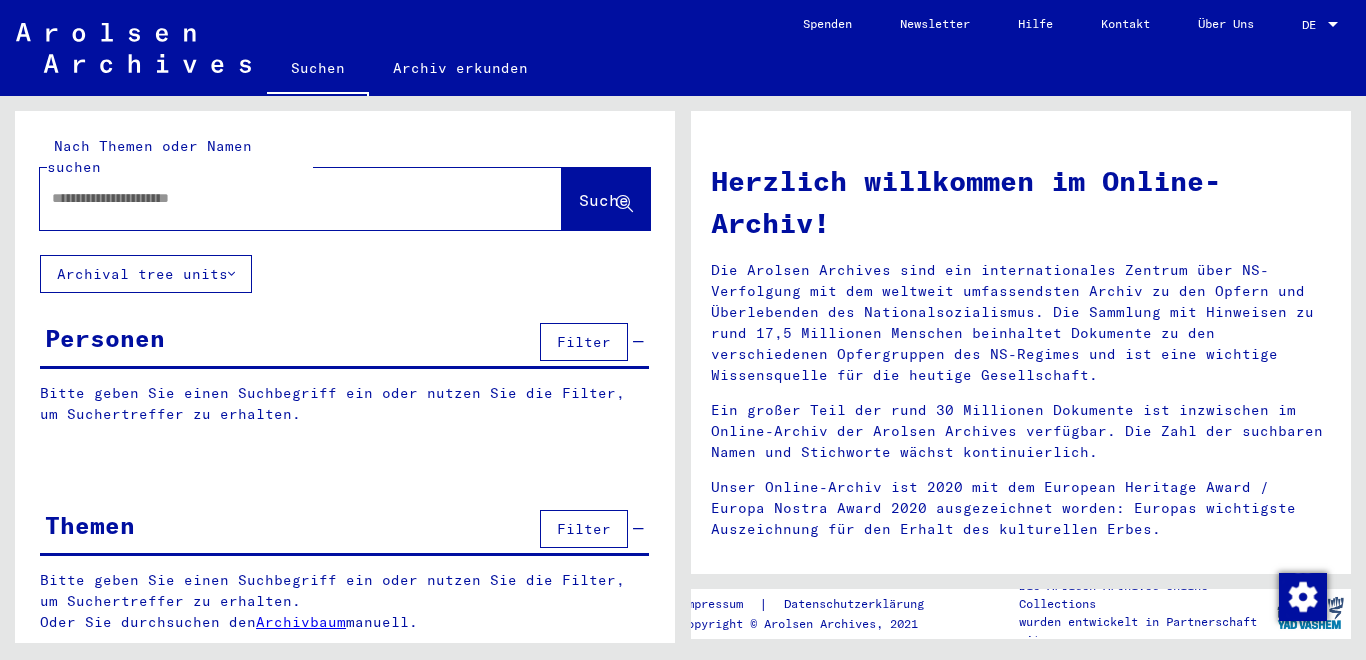 click at bounding box center [277, 198] 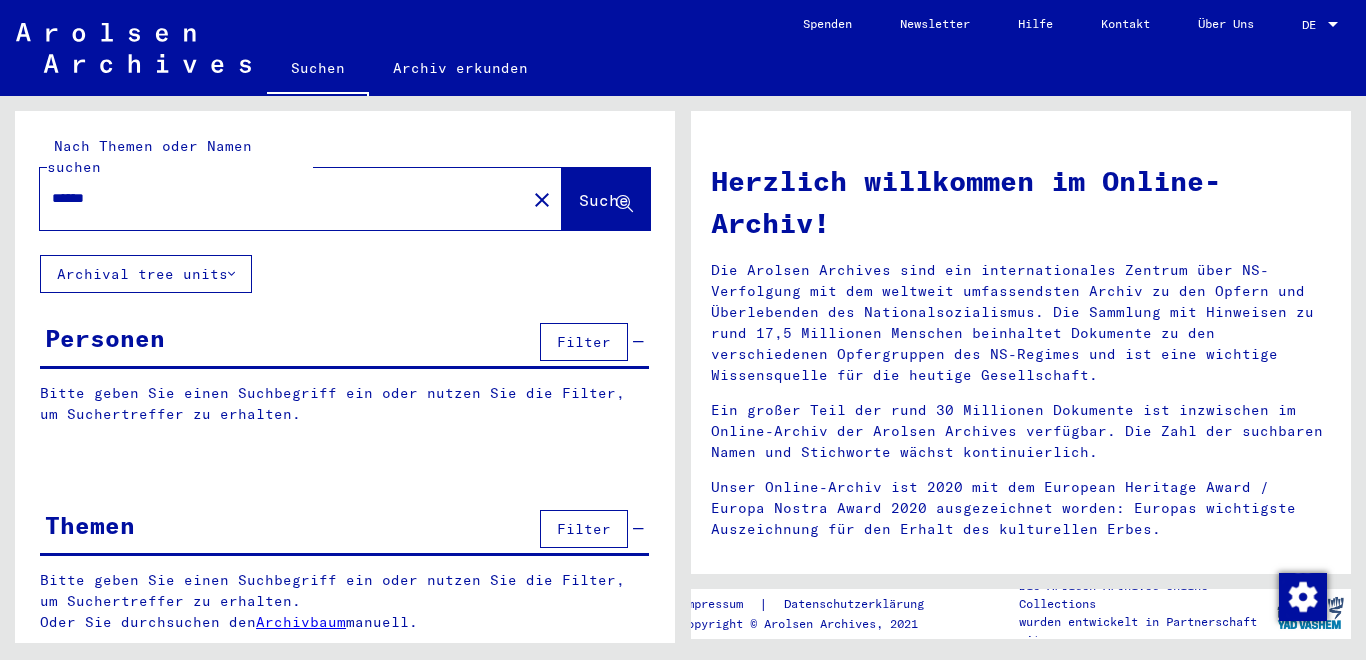 type on "******" 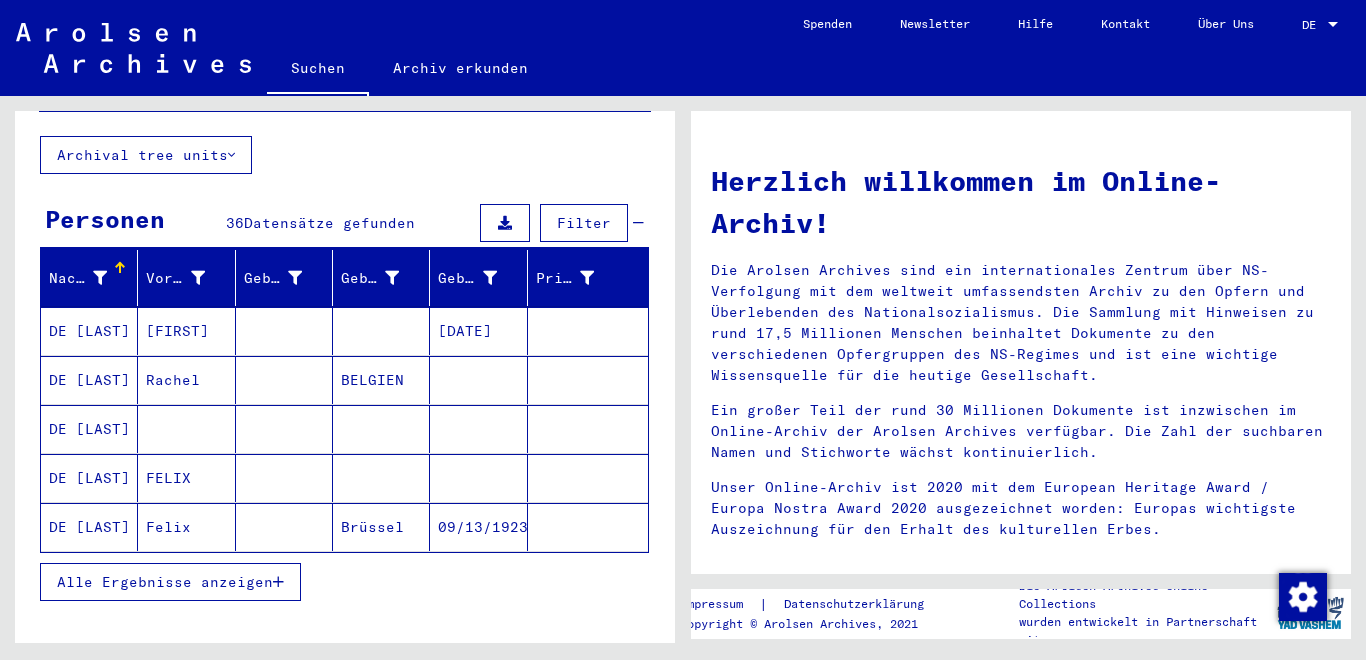 scroll, scrollTop: 133, scrollLeft: 0, axis: vertical 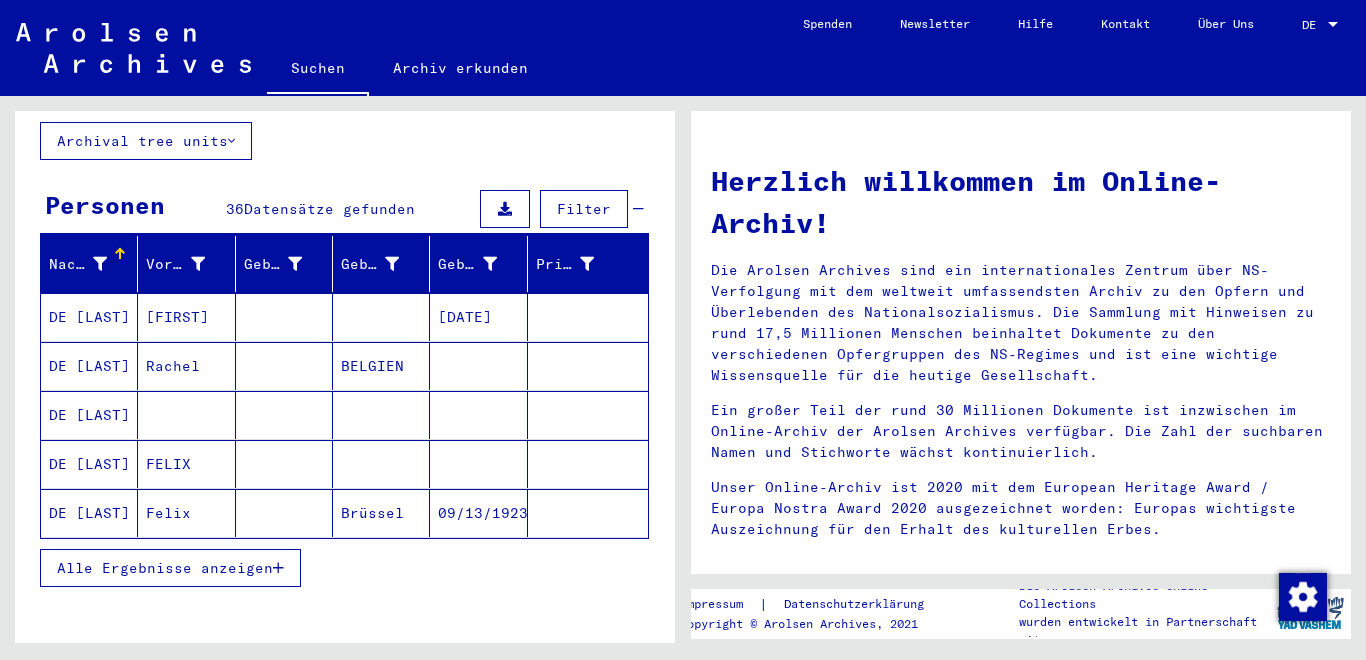 click on "Alle Ergebnisse anzeigen" at bounding box center (170, 568) 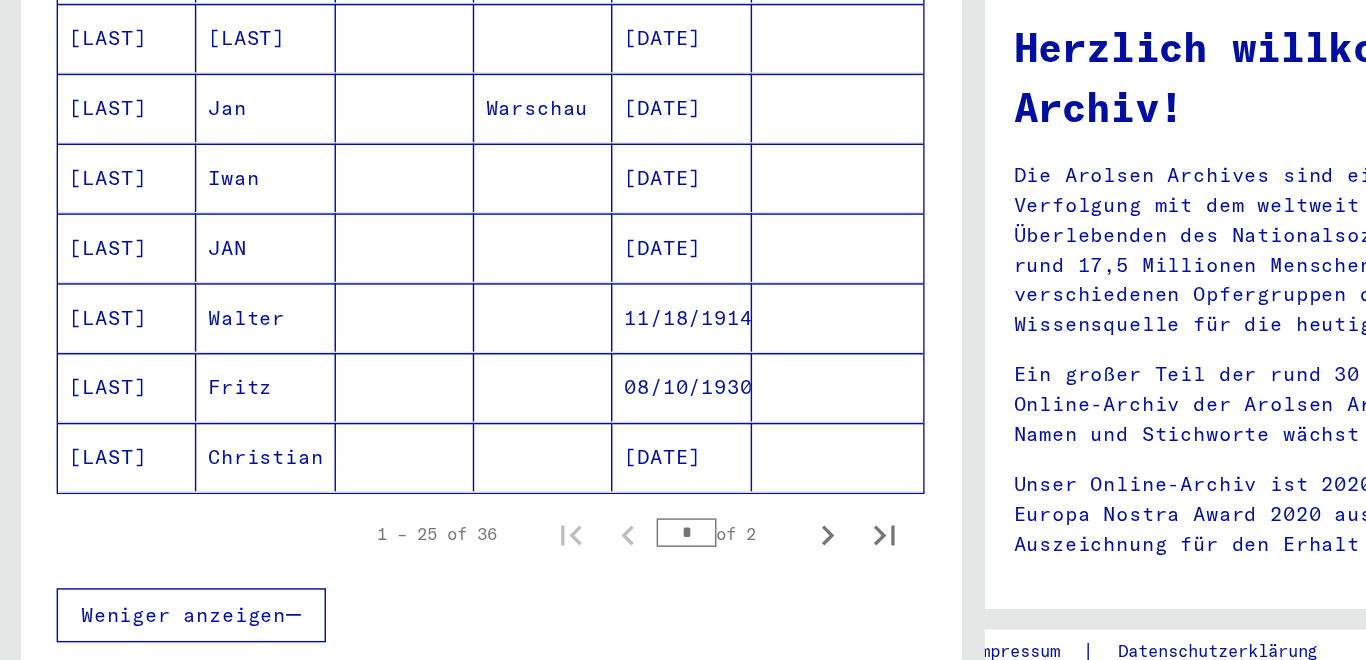 scroll, scrollTop: 1162, scrollLeft: 0, axis: vertical 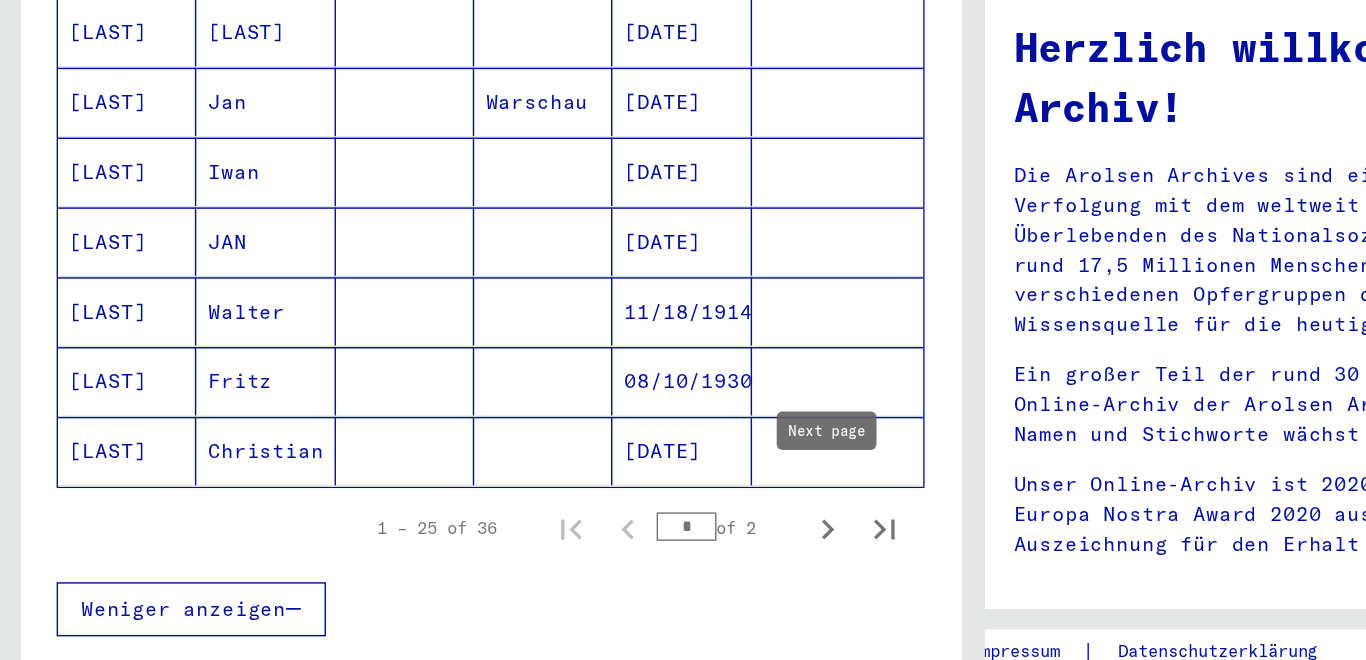 click 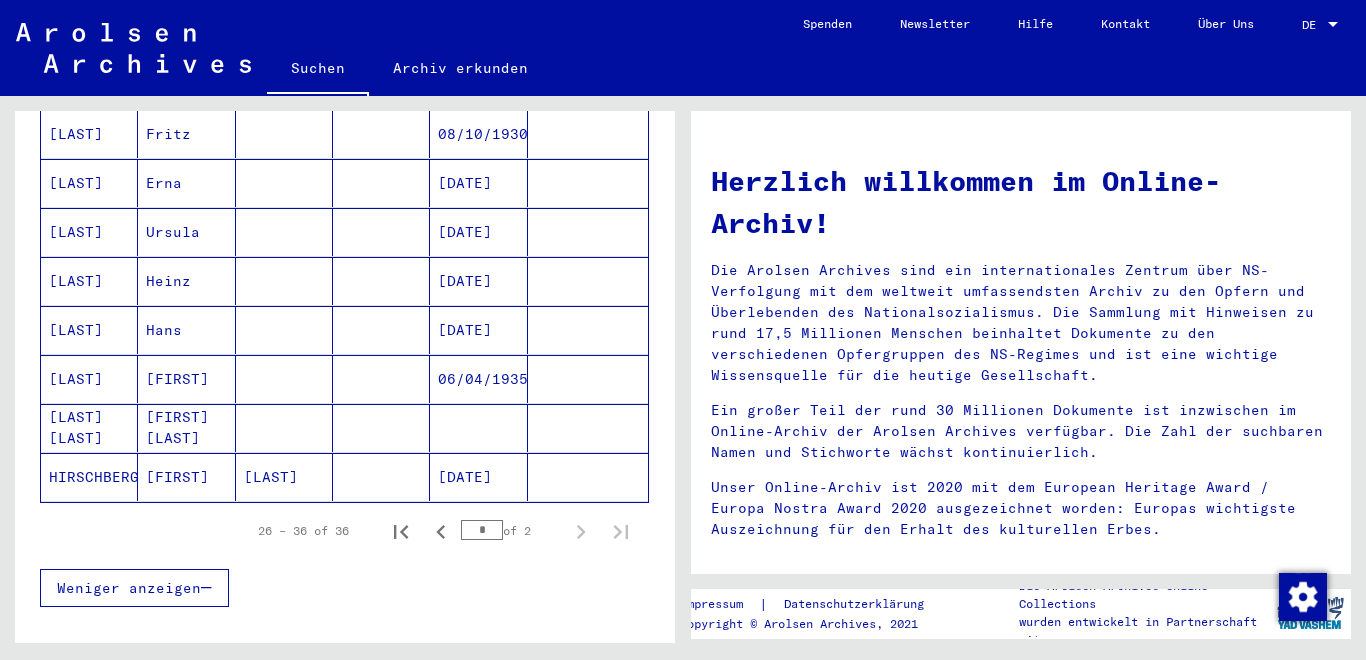 scroll, scrollTop: 468, scrollLeft: 0, axis: vertical 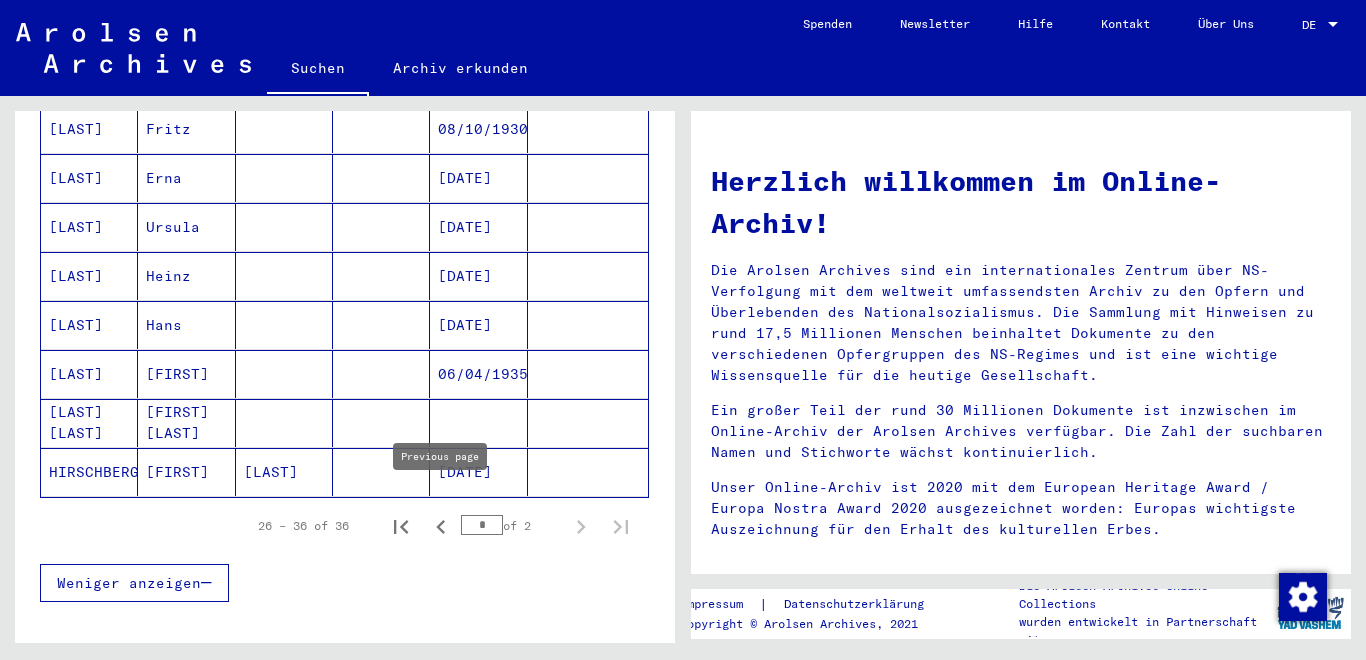 click 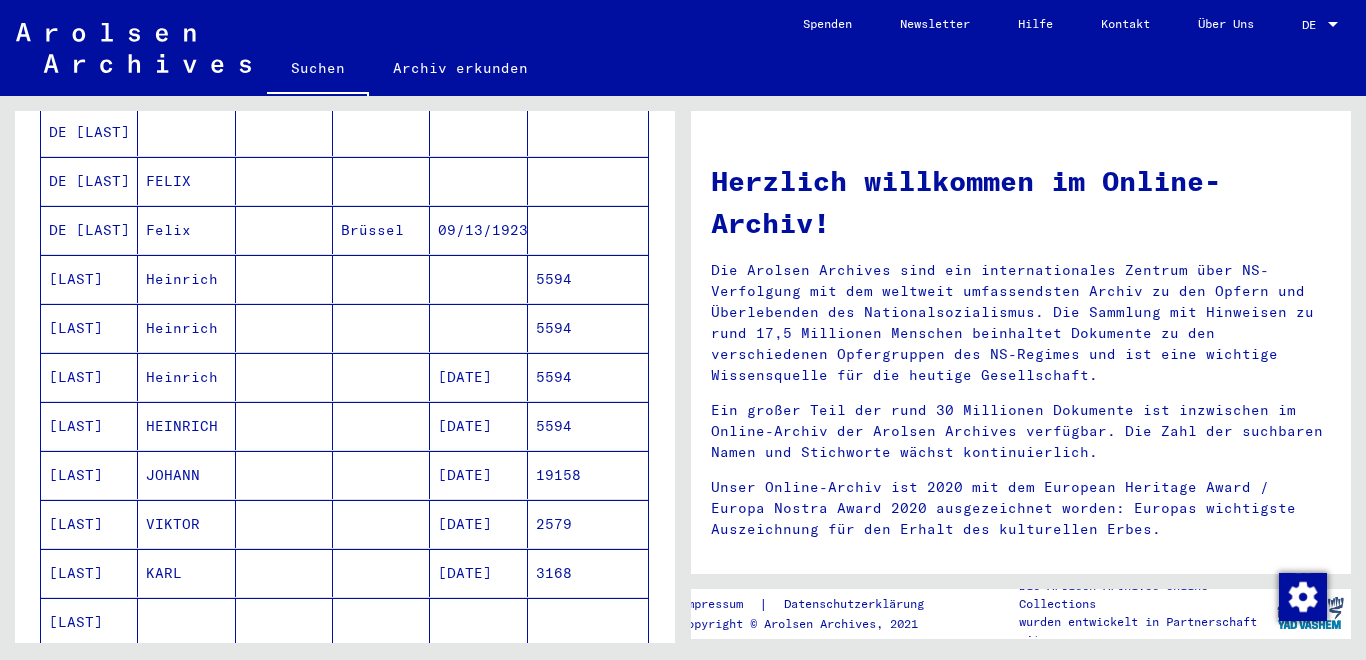 scroll, scrollTop: 411, scrollLeft: 0, axis: vertical 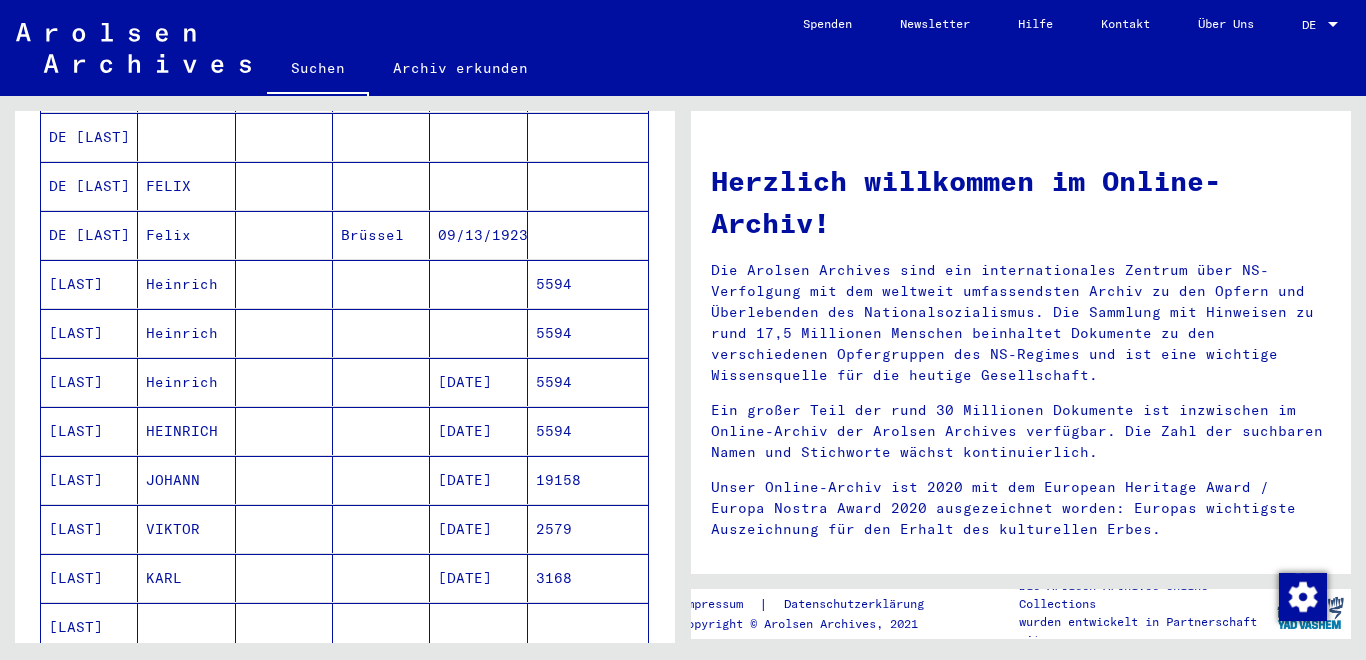 click on "[LAST]" at bounding box center (89, 578) 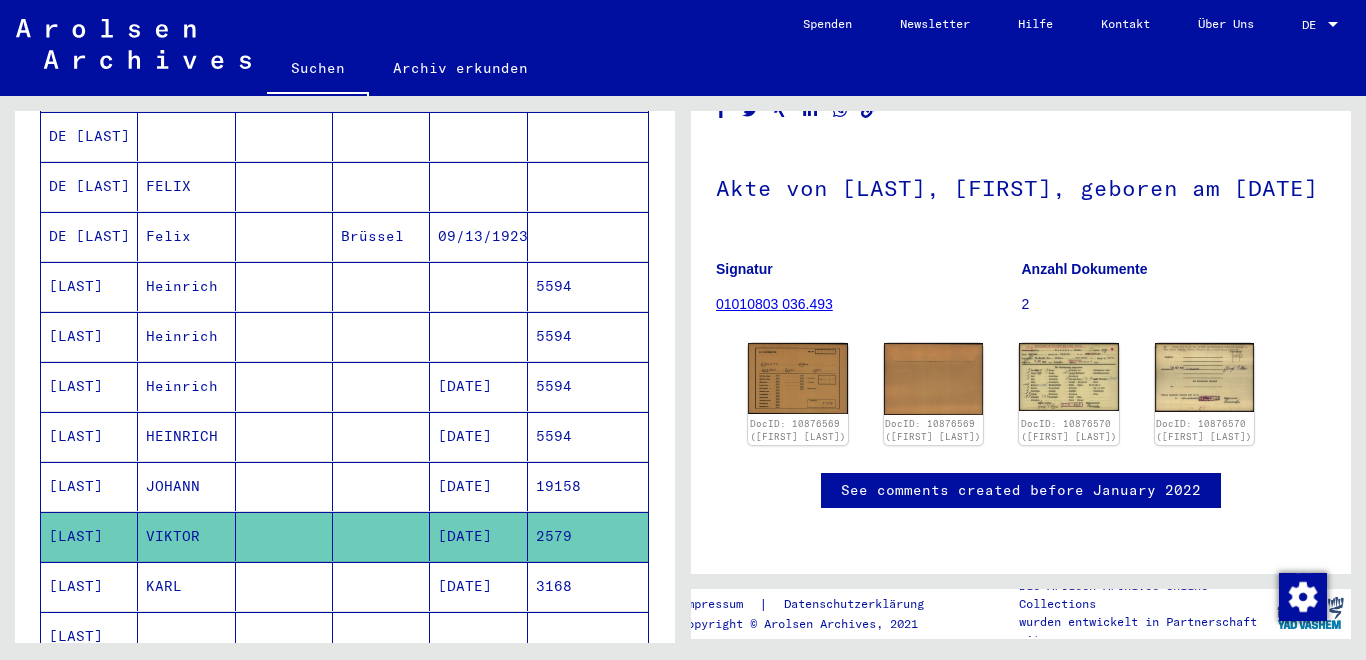 scroll, scrollTop: 152, scrollLeft: 0, axis: vertical 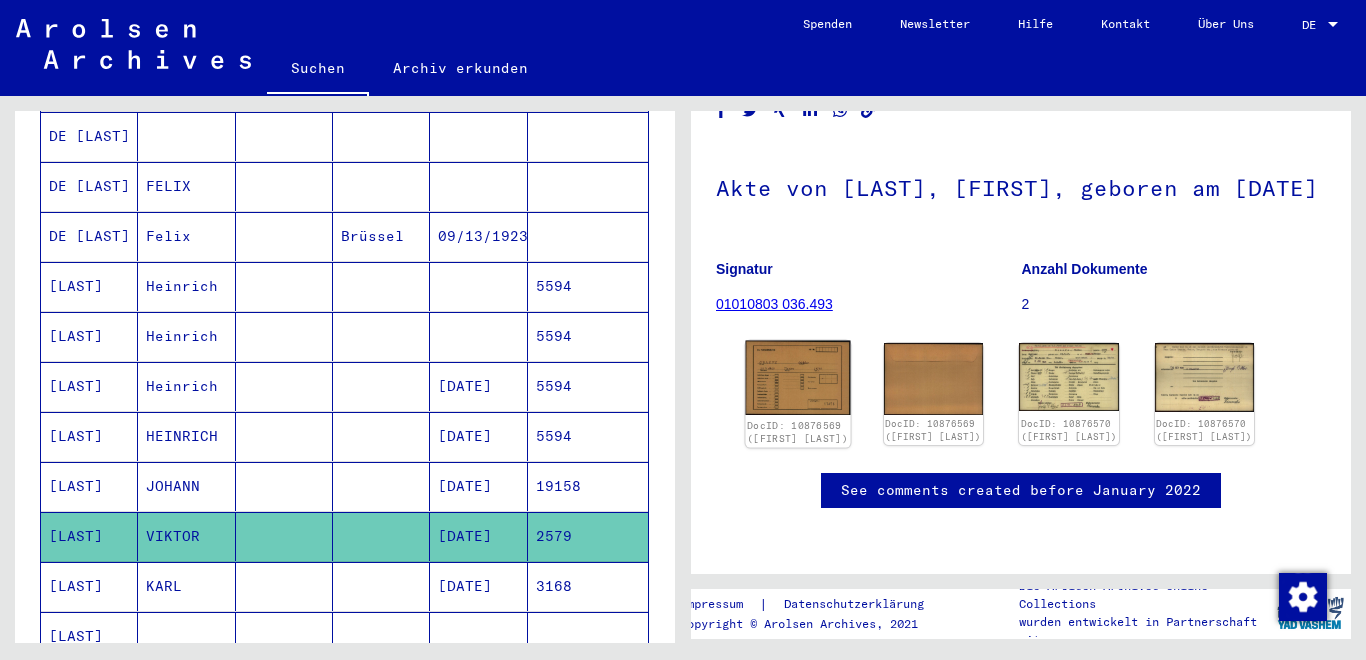 click 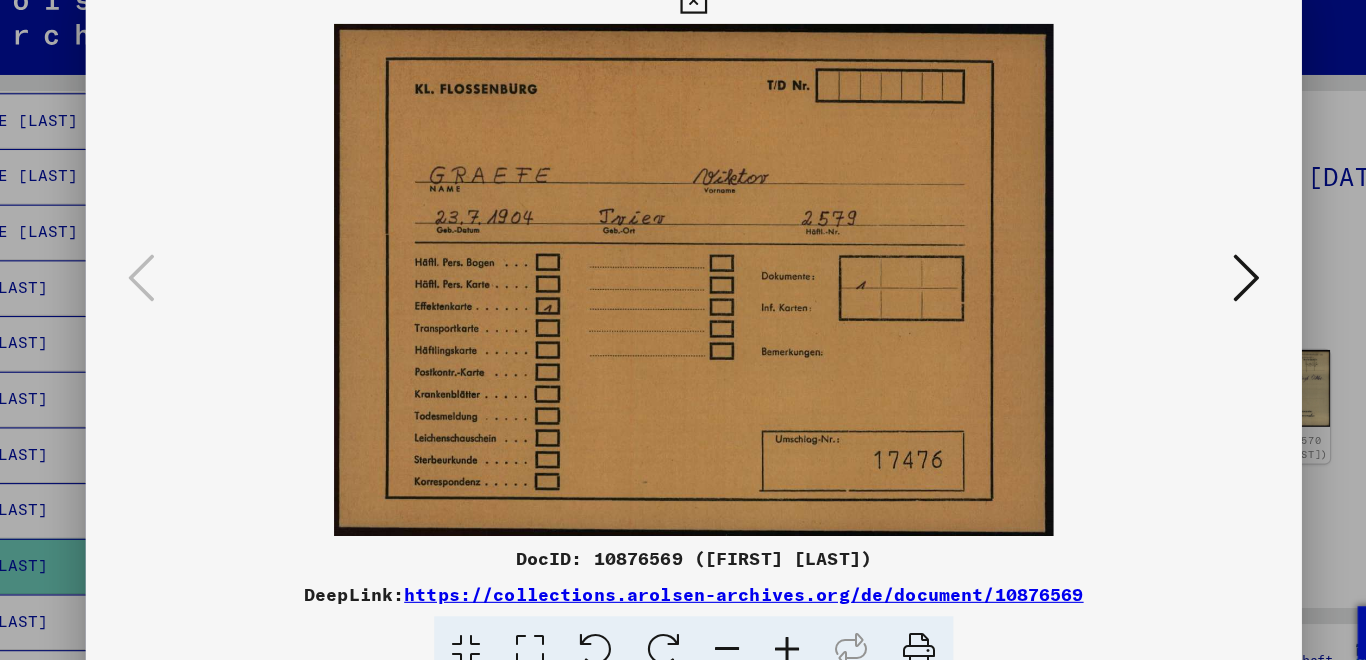 click at bounding box center [1179, 278] 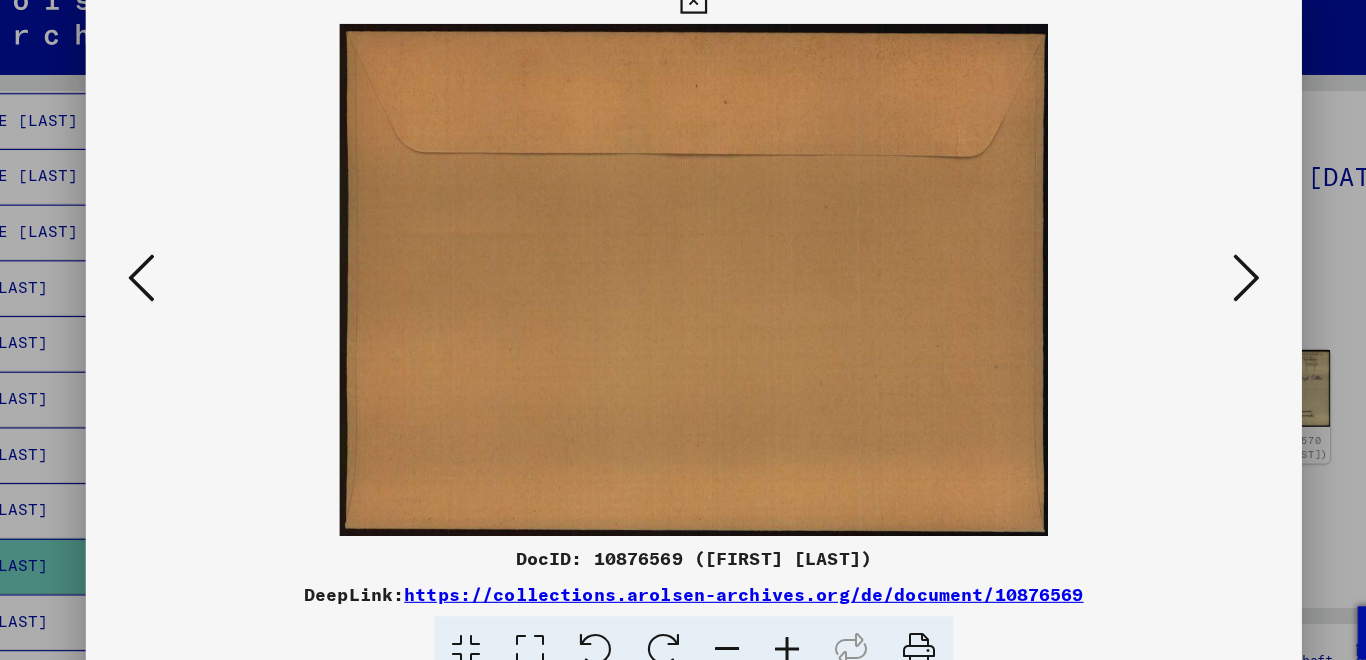 click at bounding box center (1179, 278) 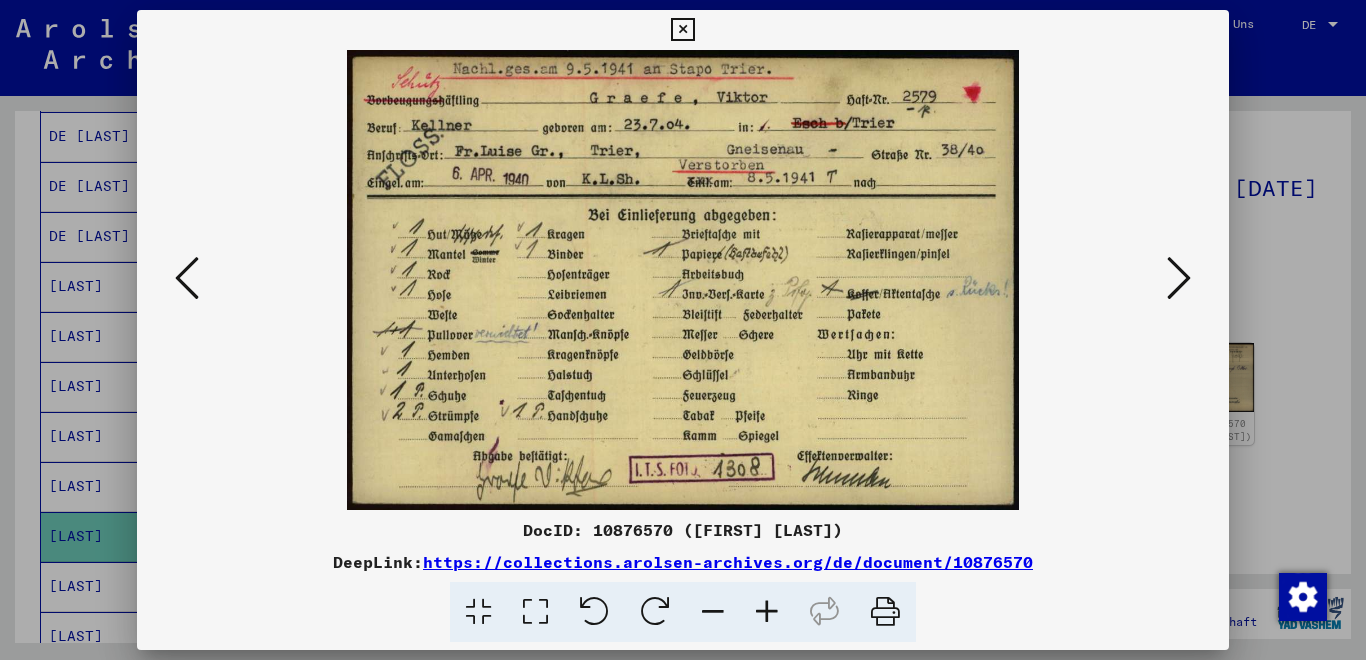 click at bounding box center [1179, 278] 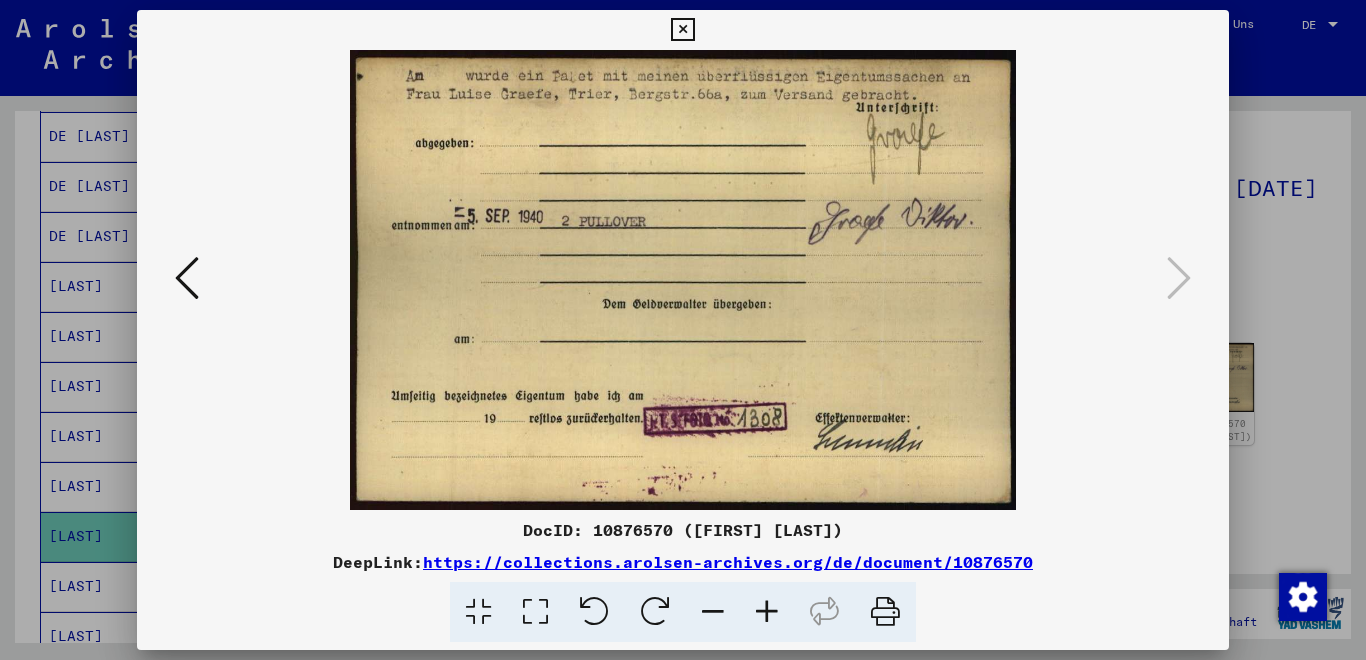 click at bounding box center (682, 30) 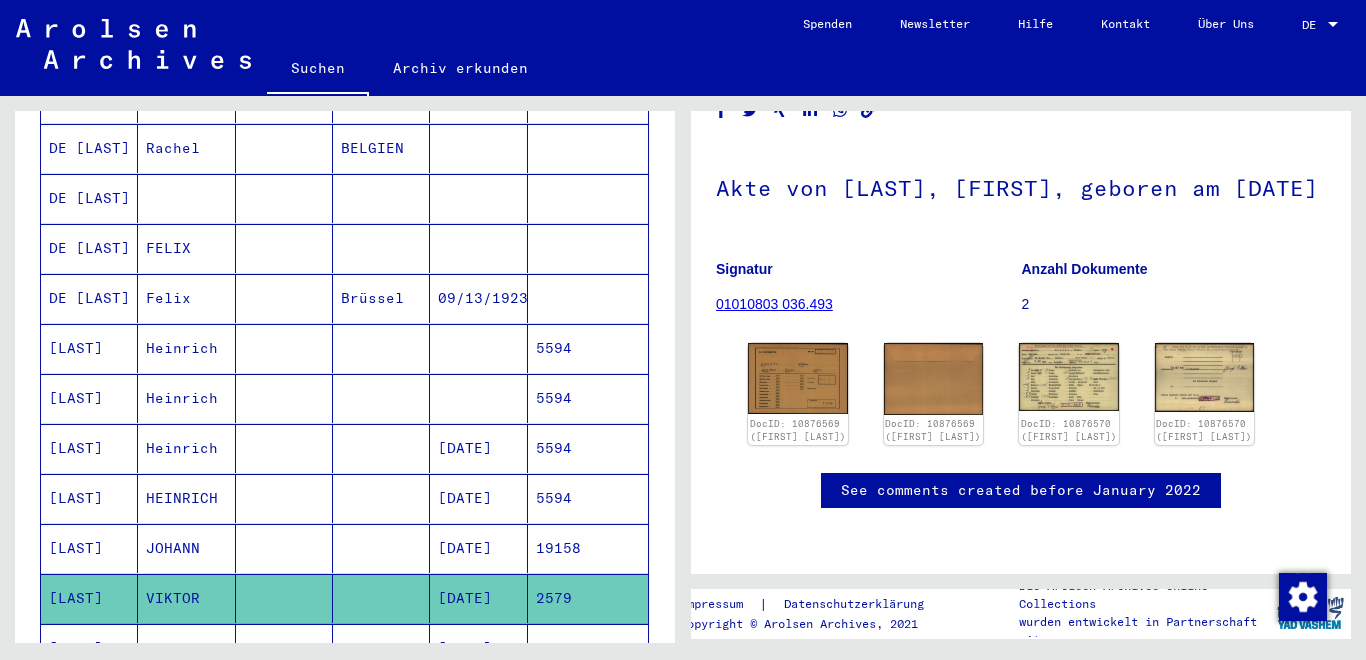 scroll, scrollTop: 0, scrollLeft: 0, axis: both 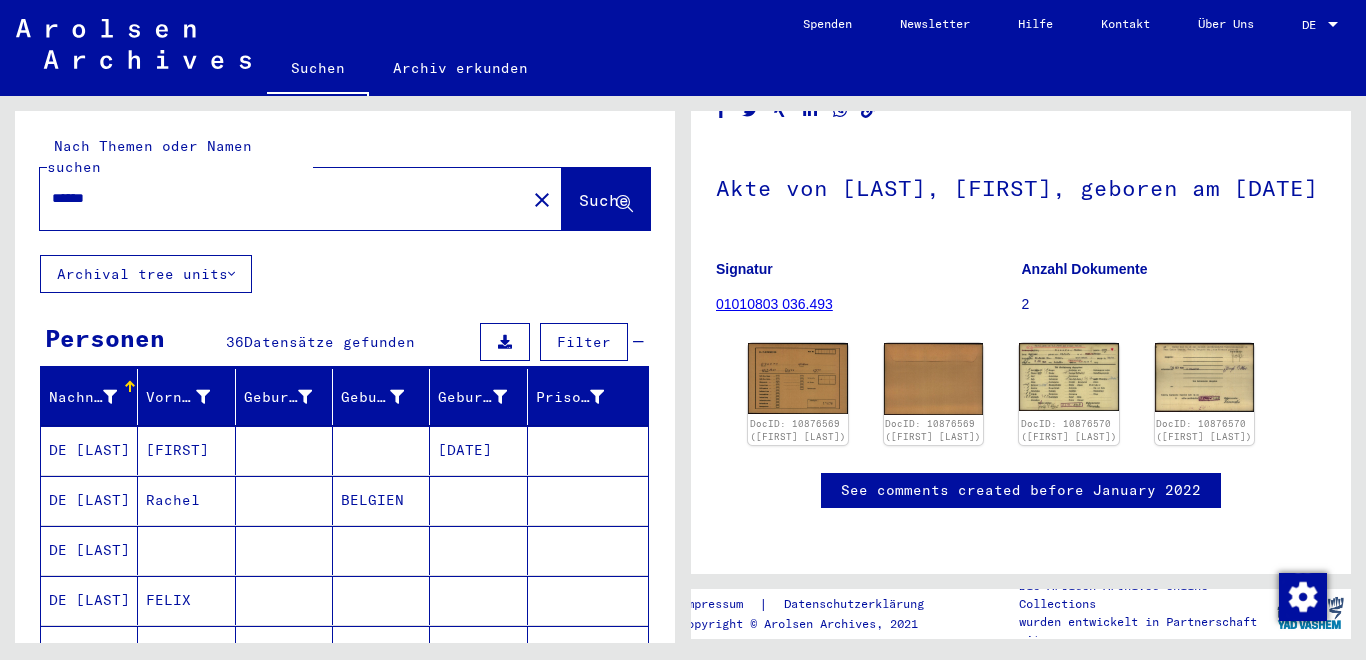 click on "******" 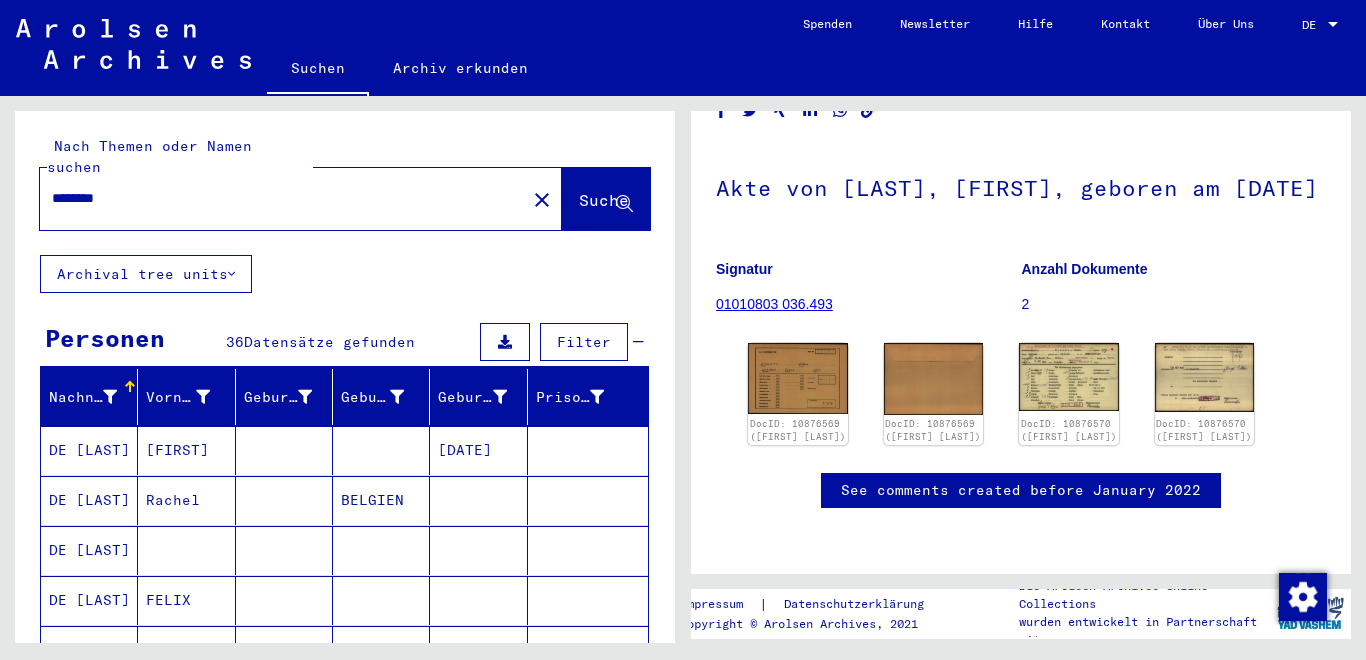 type on "********" 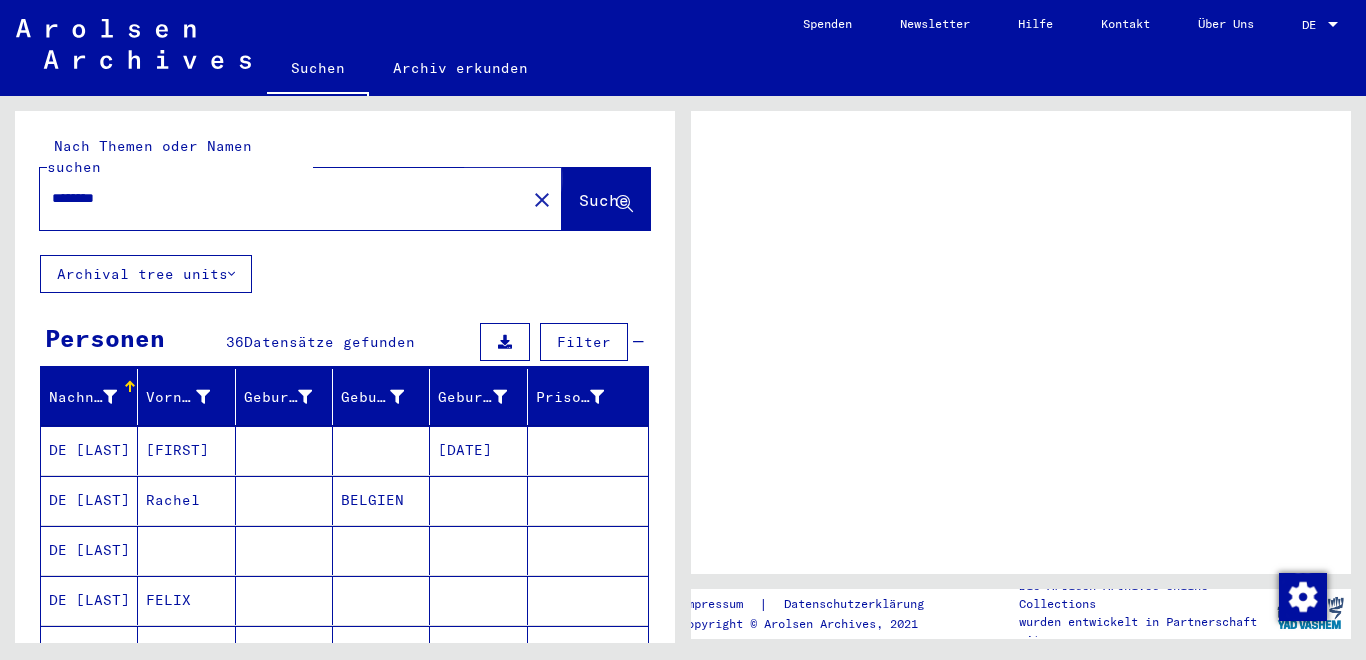 scroll, scrollTop: 0, scrollLeft: 0, axis: both 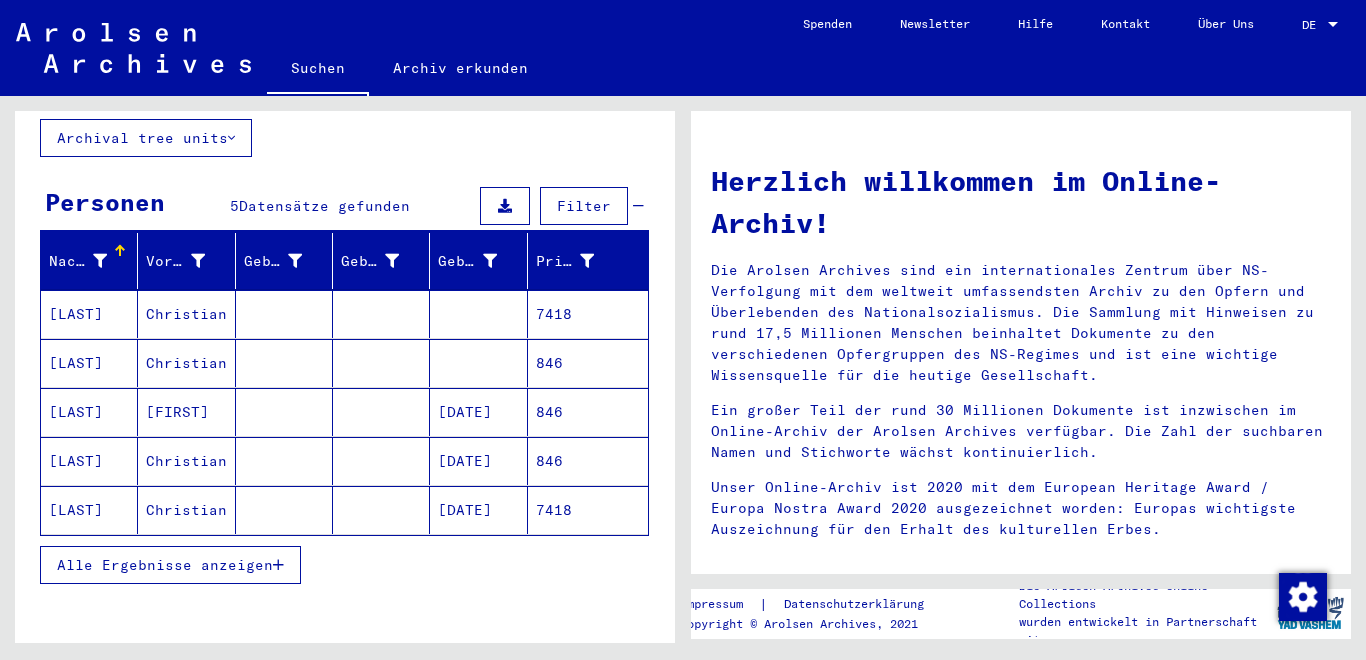 click on "Christian" at bounding box center (186, 363) 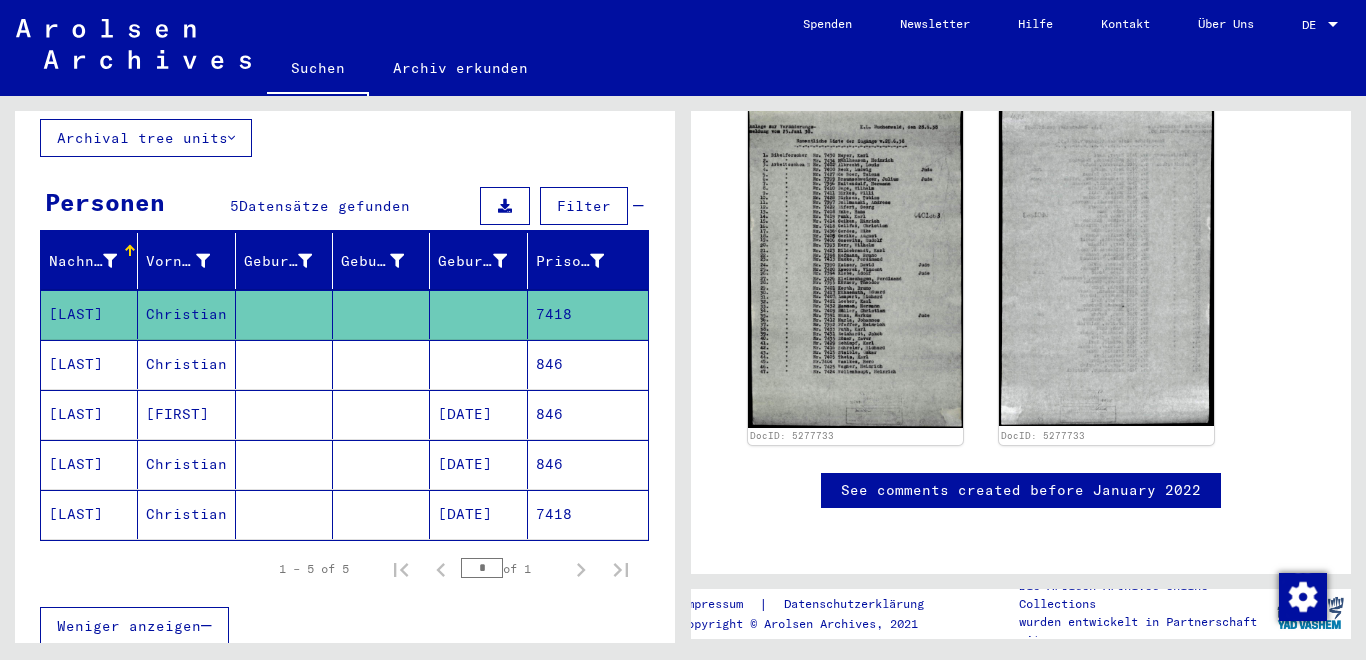 scroll, scrollTop: 628, scrollLeft: 0, axis: vertical 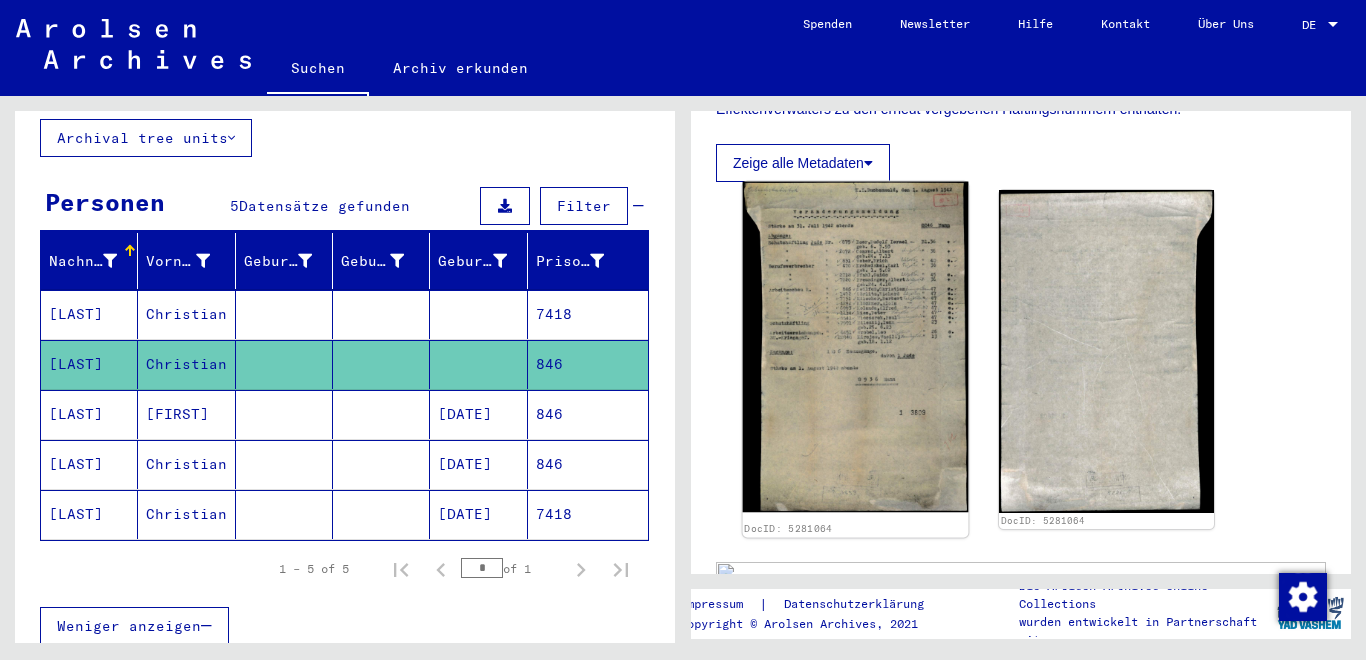 click 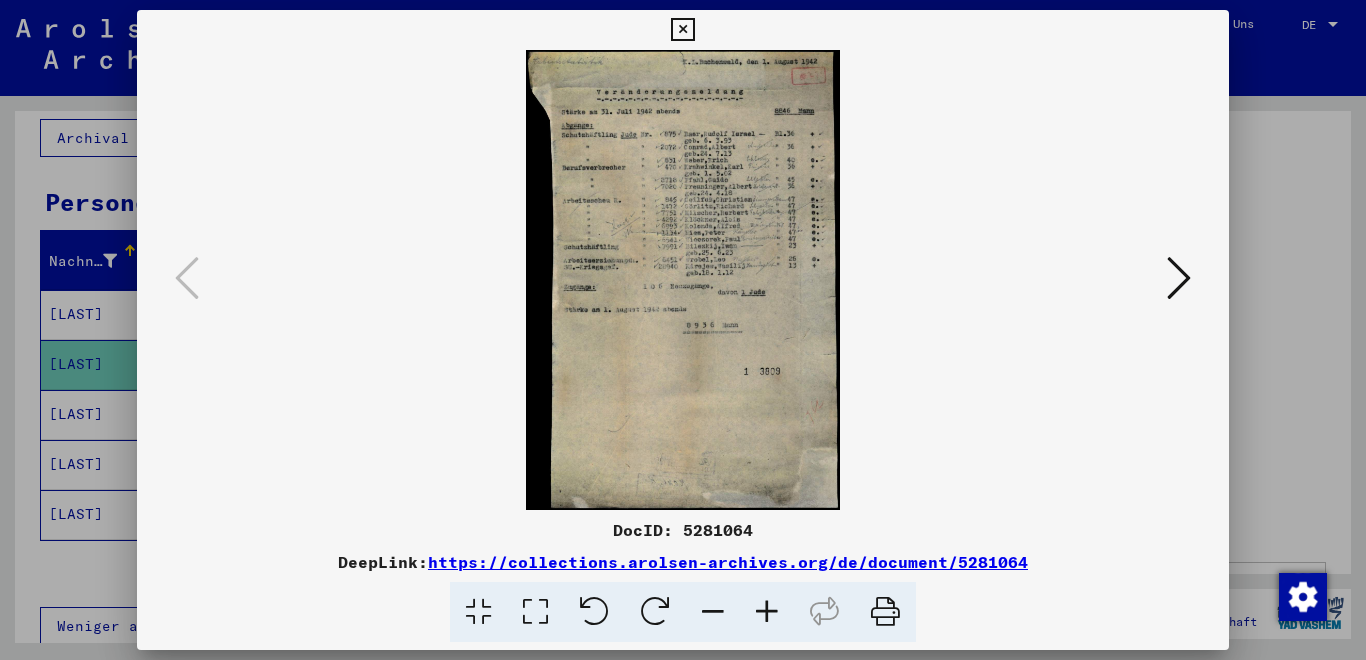 click at bounding box center (1179, 278) 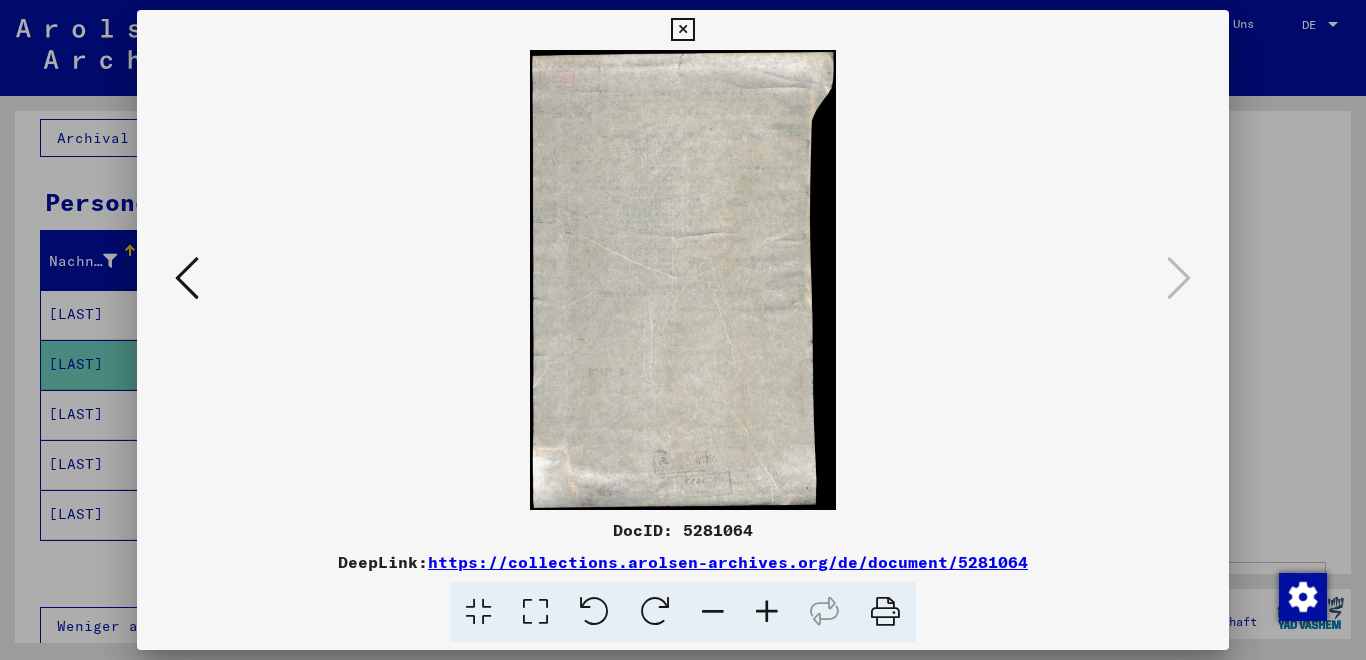 click at bounding box center (682, 30) 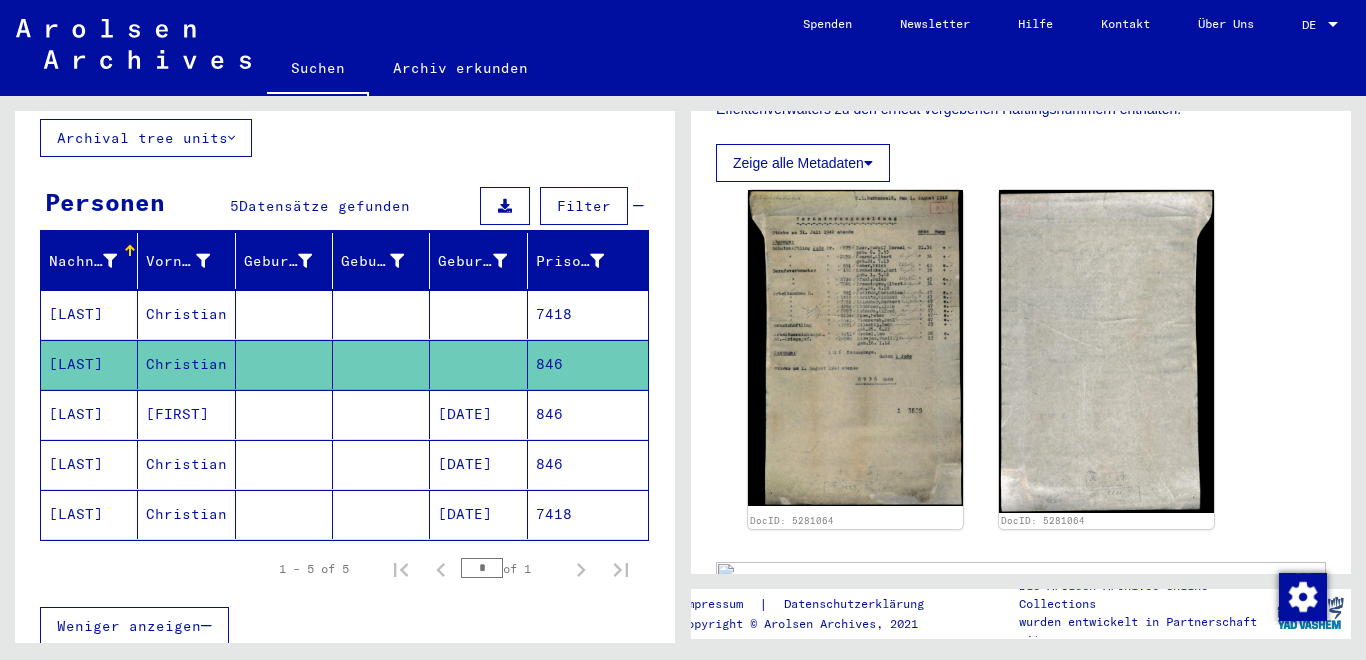 click on "[FIRST]" at bounding box center [186, 464] 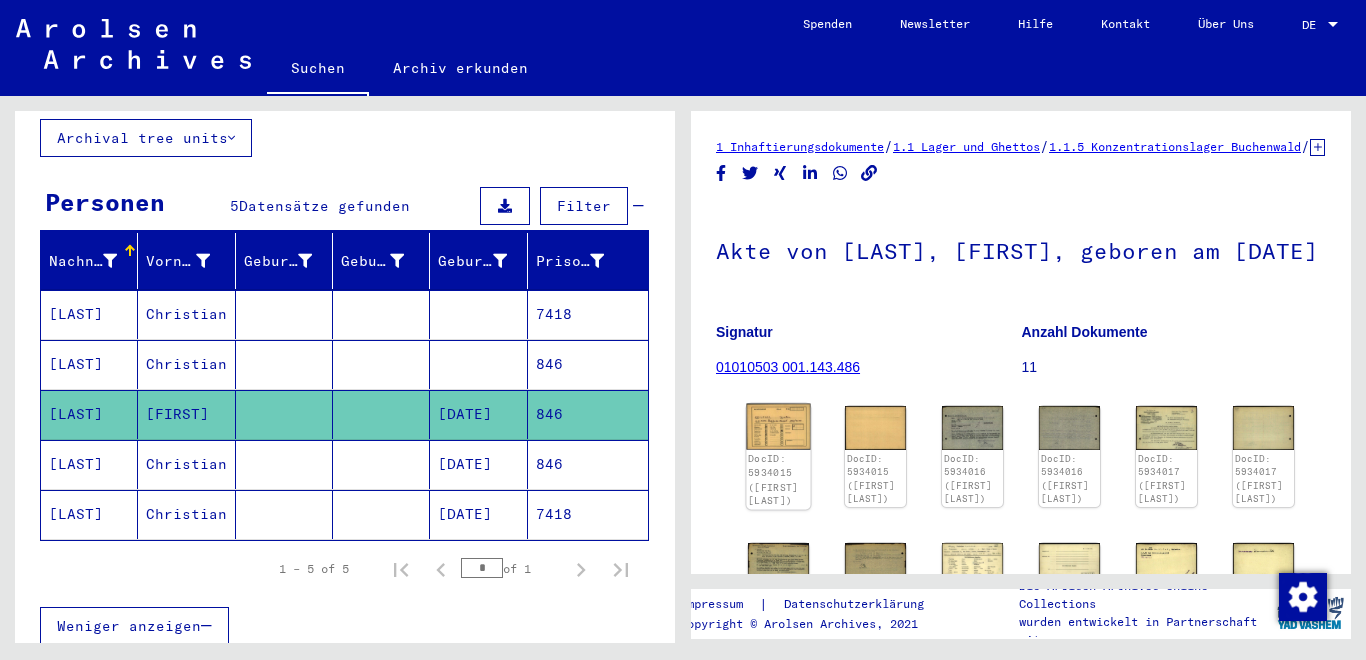 click 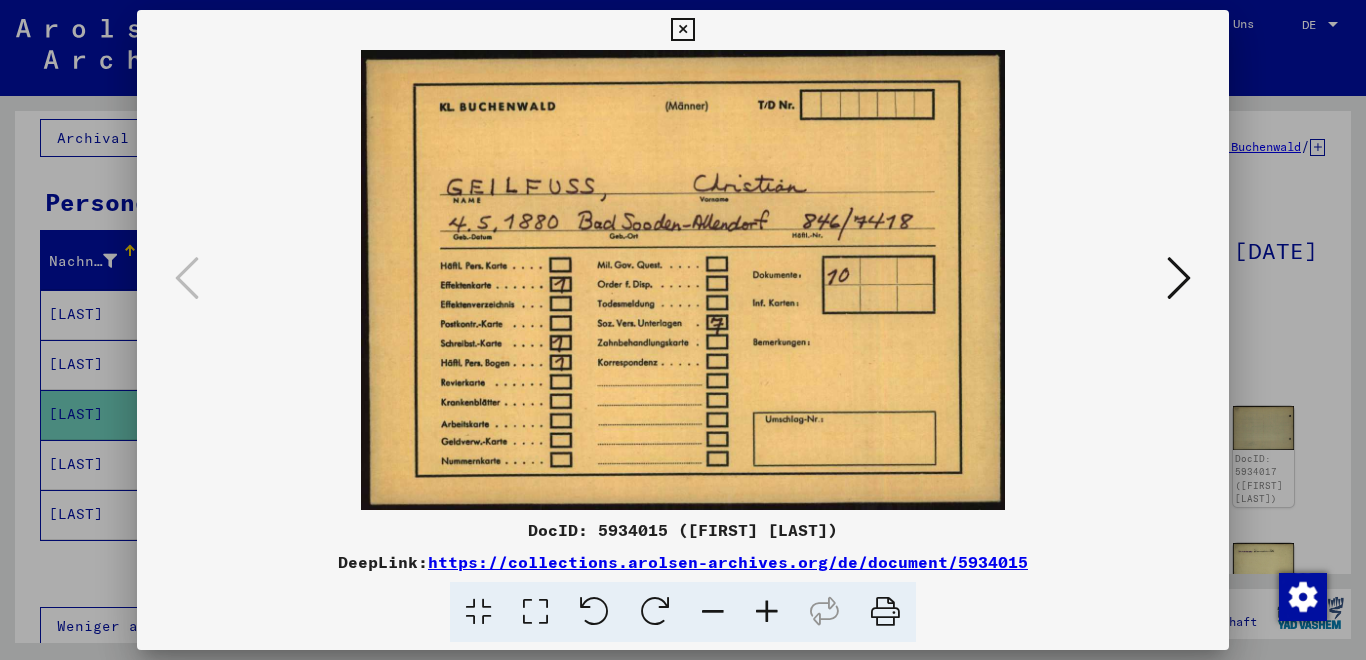 click at bounding box center (1179, 278) 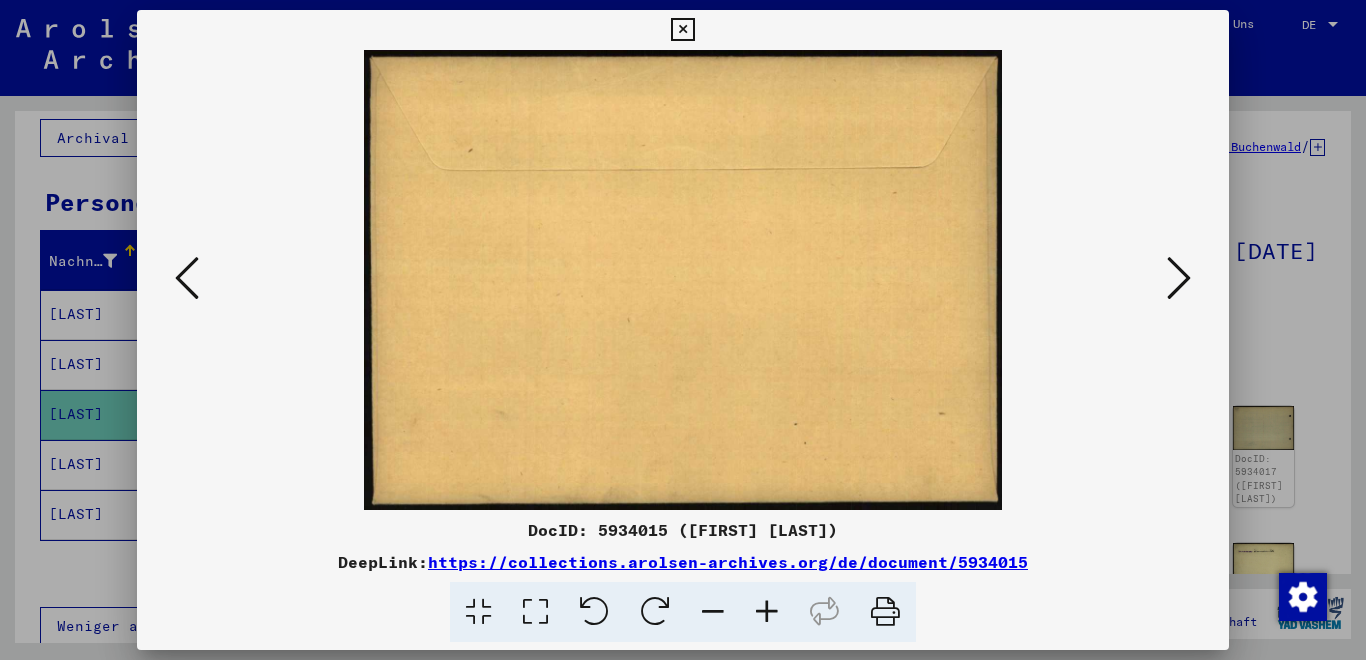 click at bounding box center [1179, 278] 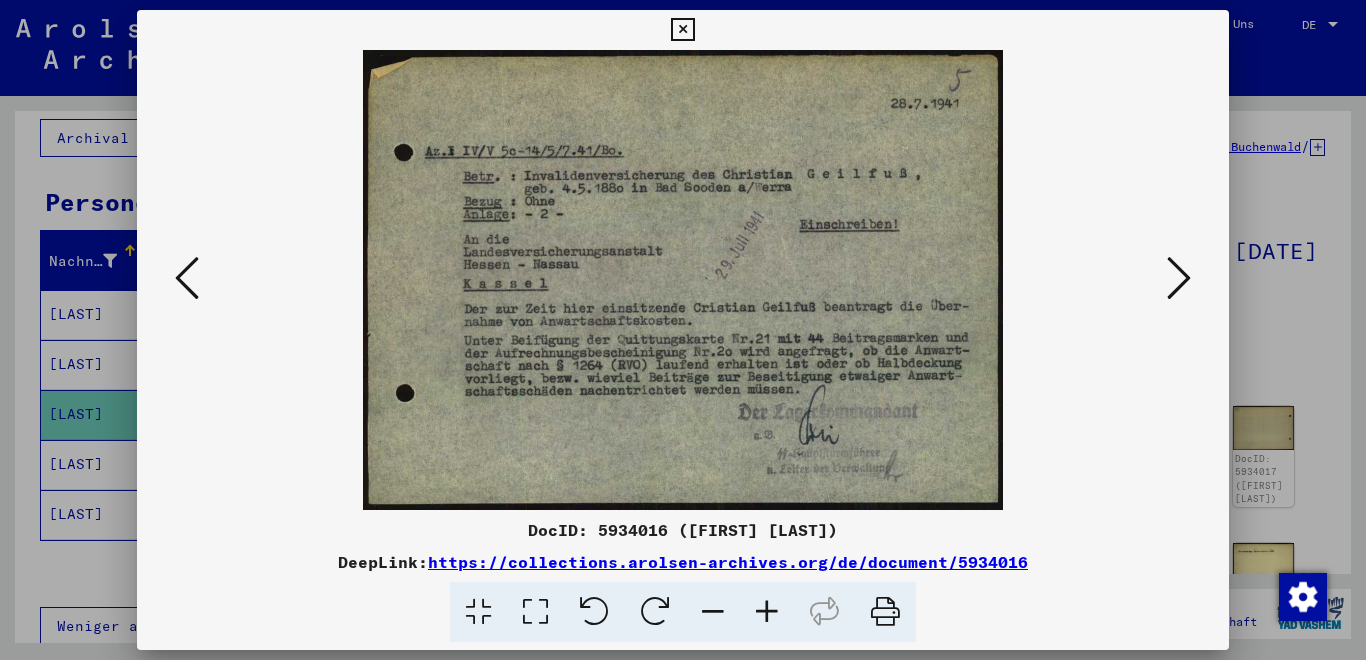 click at bounding box center [1179, 278] 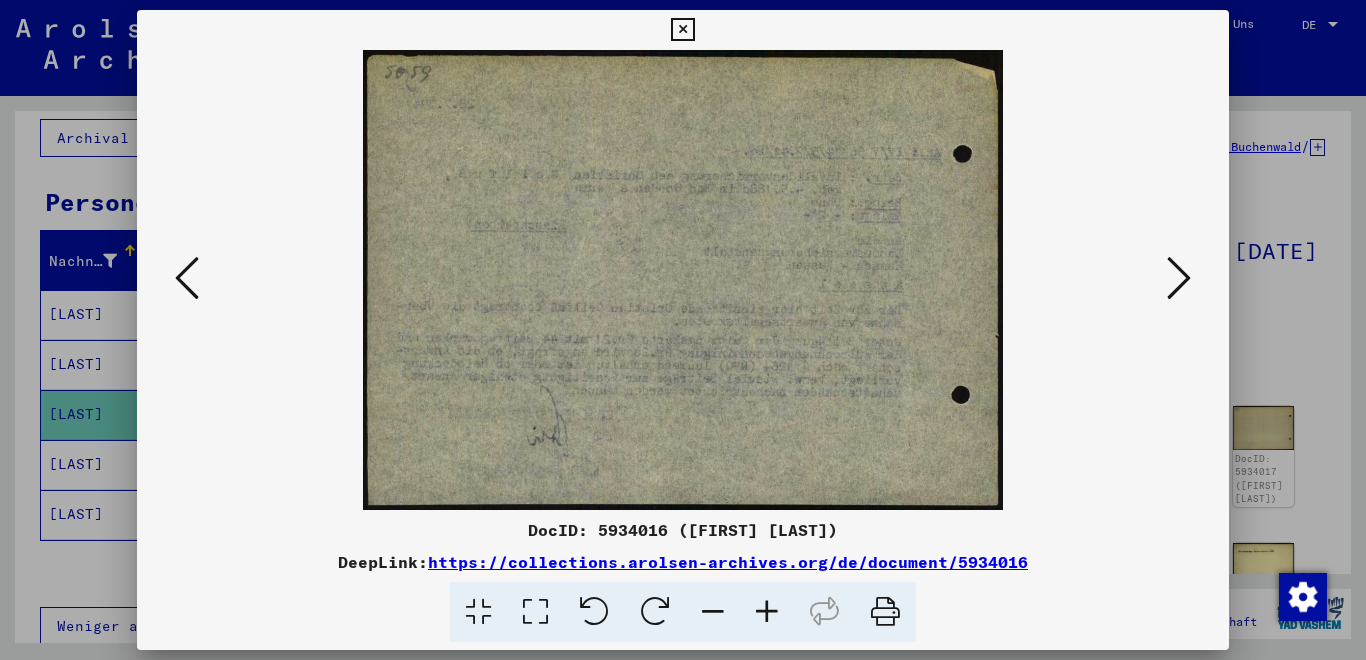 click at bounding box center (1179, 278) 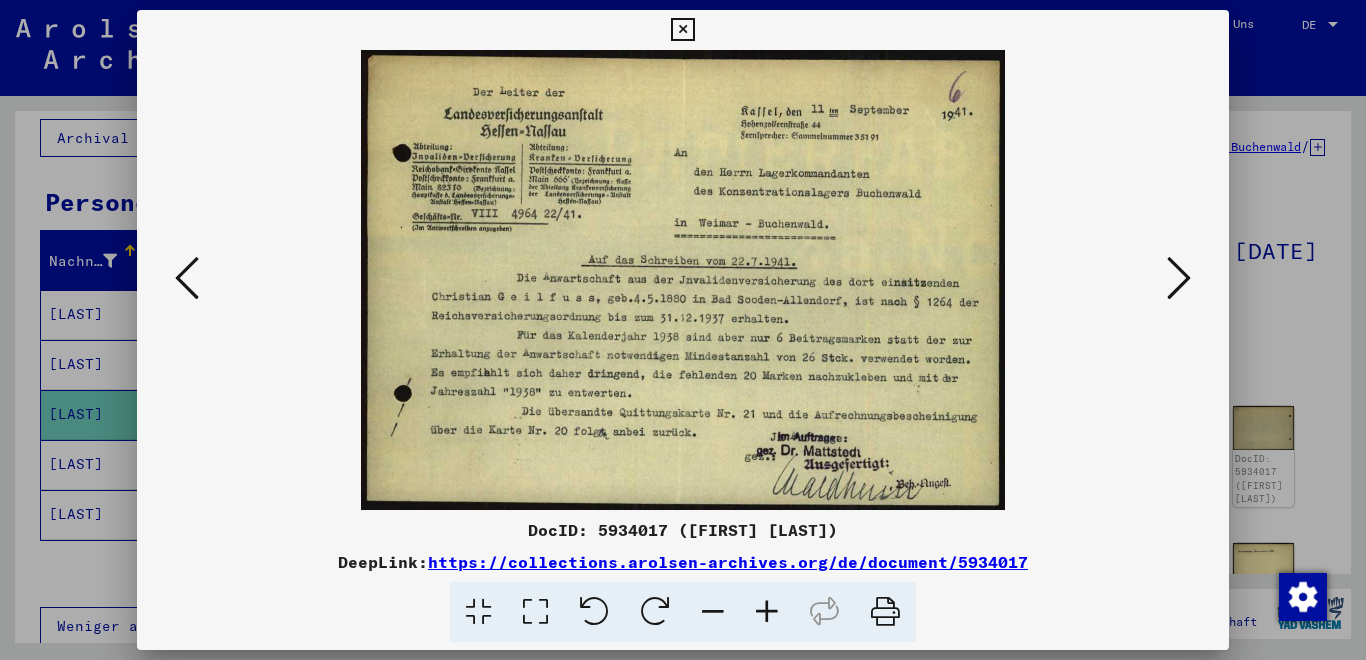 click at bounding box center (1179, 278) 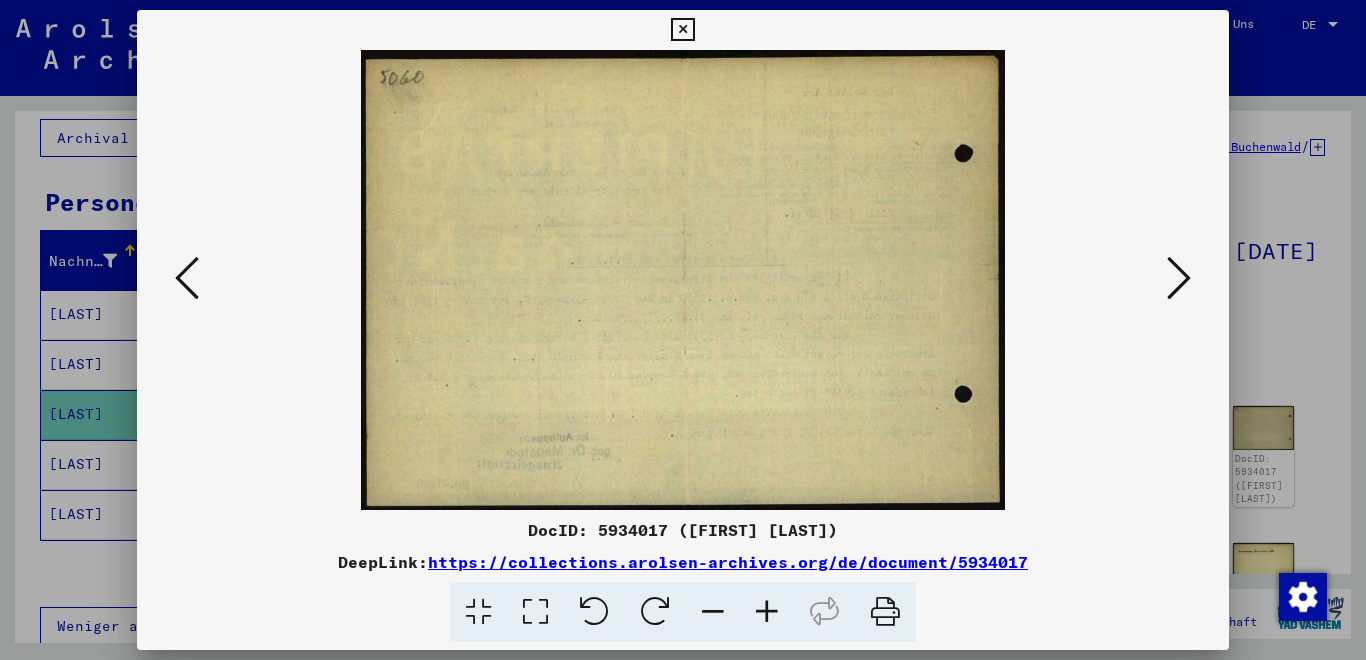 click at bounding box center (1179, 278) 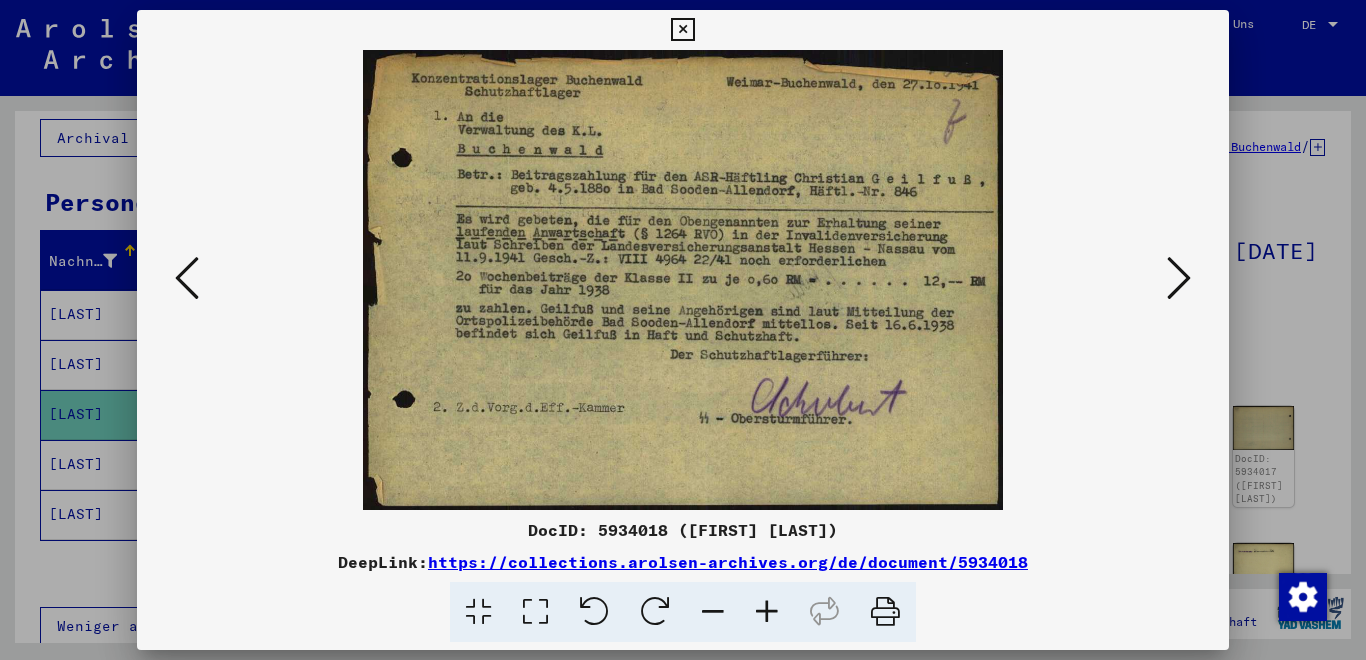 click at bounding box center [1179, 278] 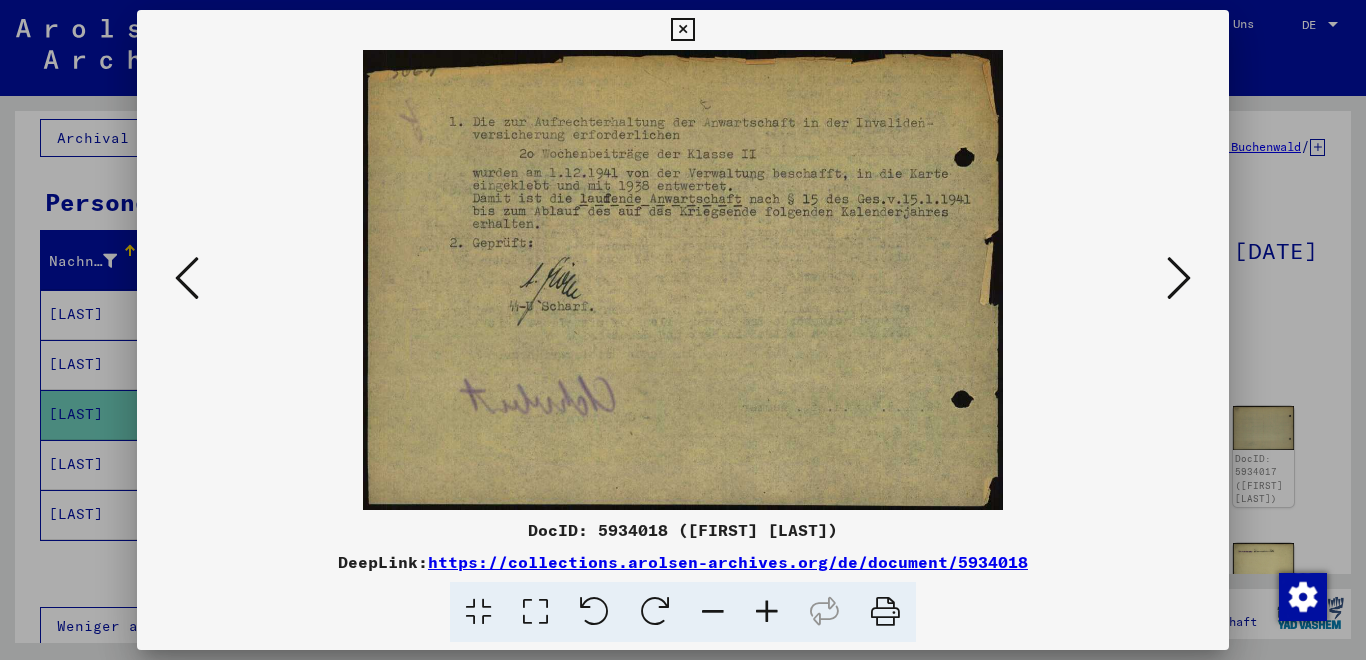 click at bounding box center [682, 30] 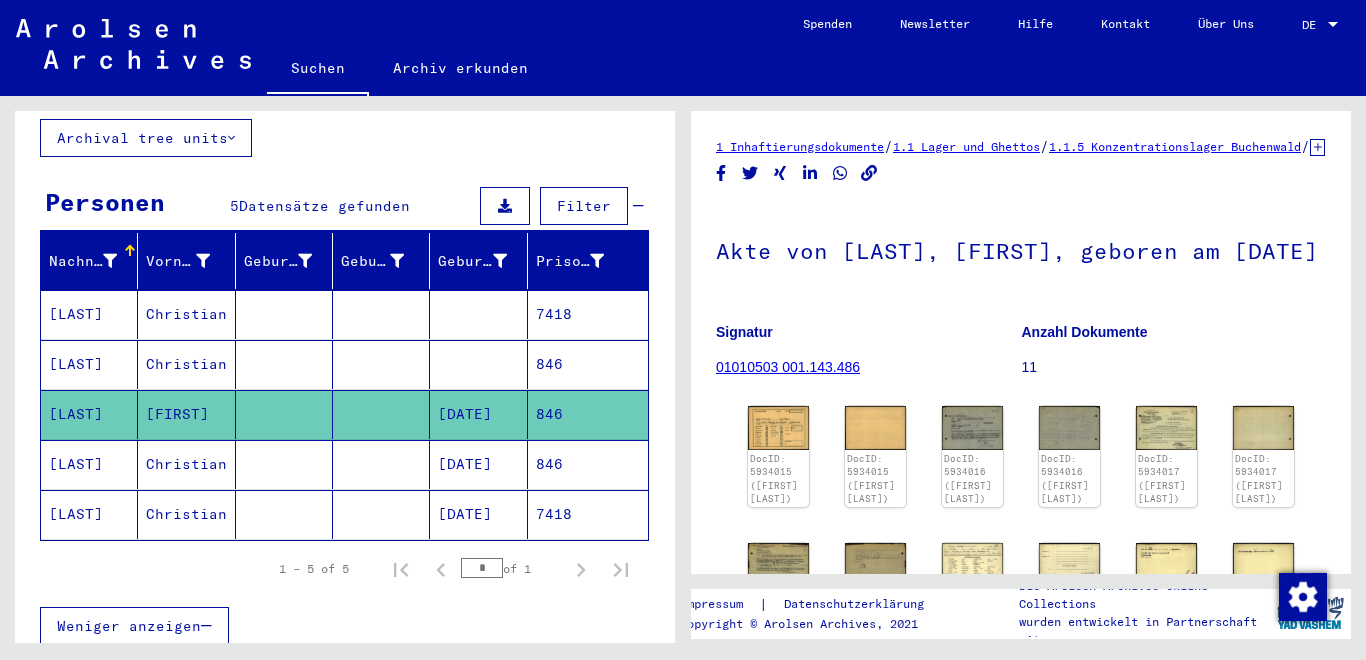 click on "Christian" at bounding box center (186, 514) 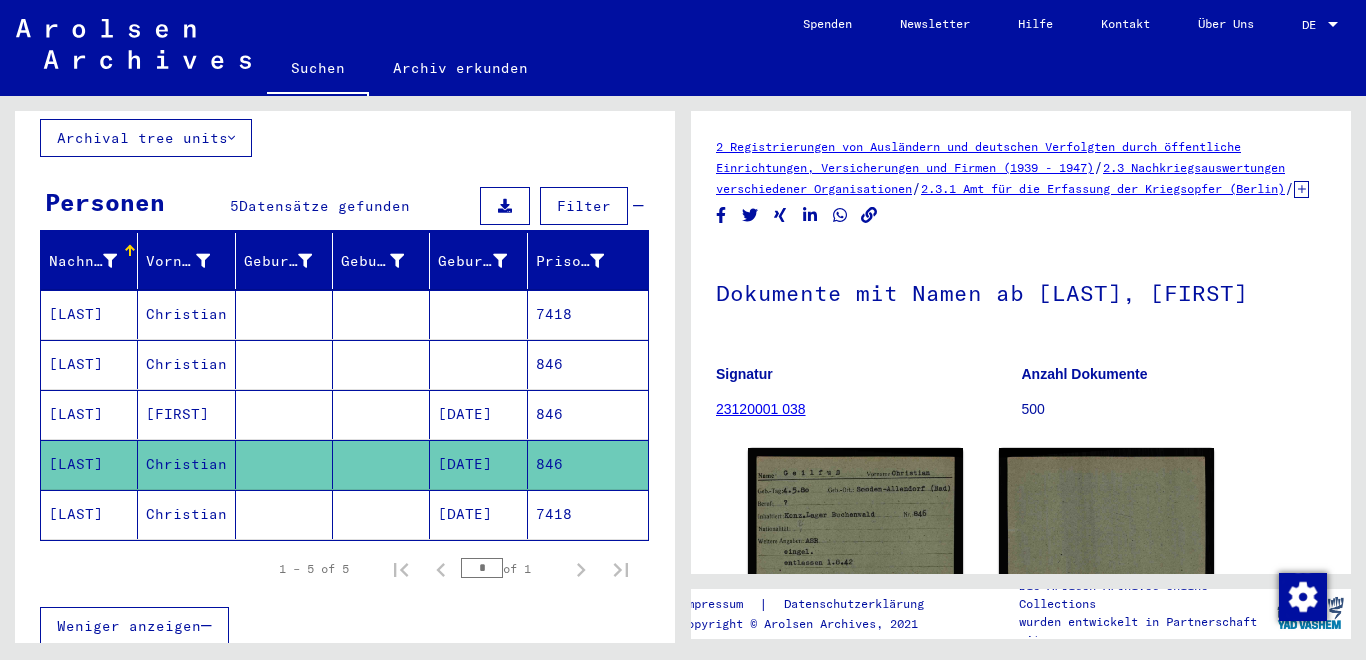click on "Christian" 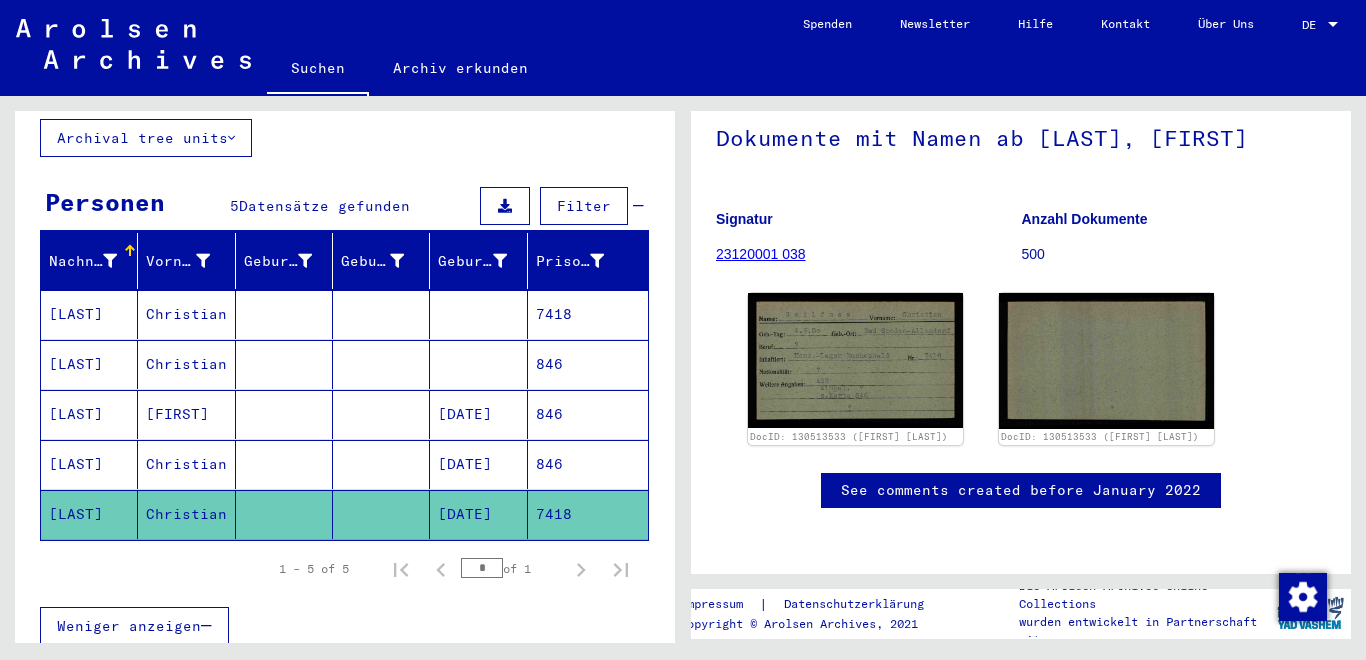 scroll, scrollTop: 174, scrollLeft: 0, axis: vertical 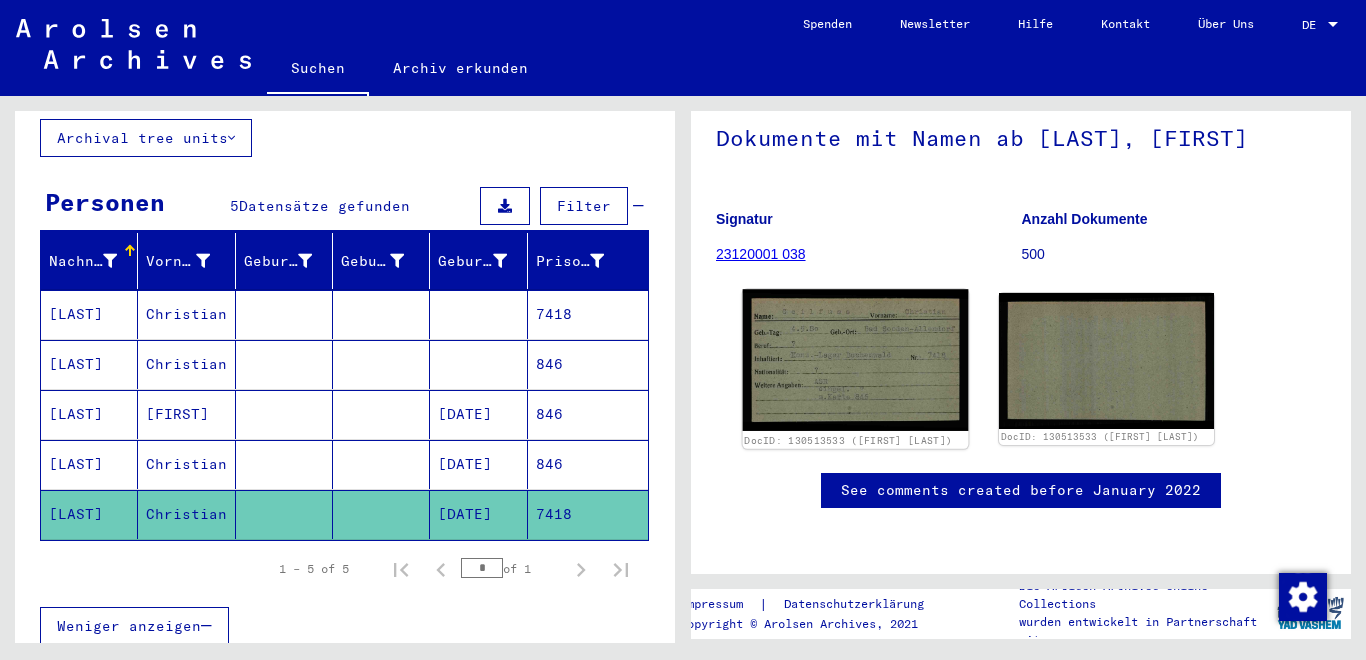 click 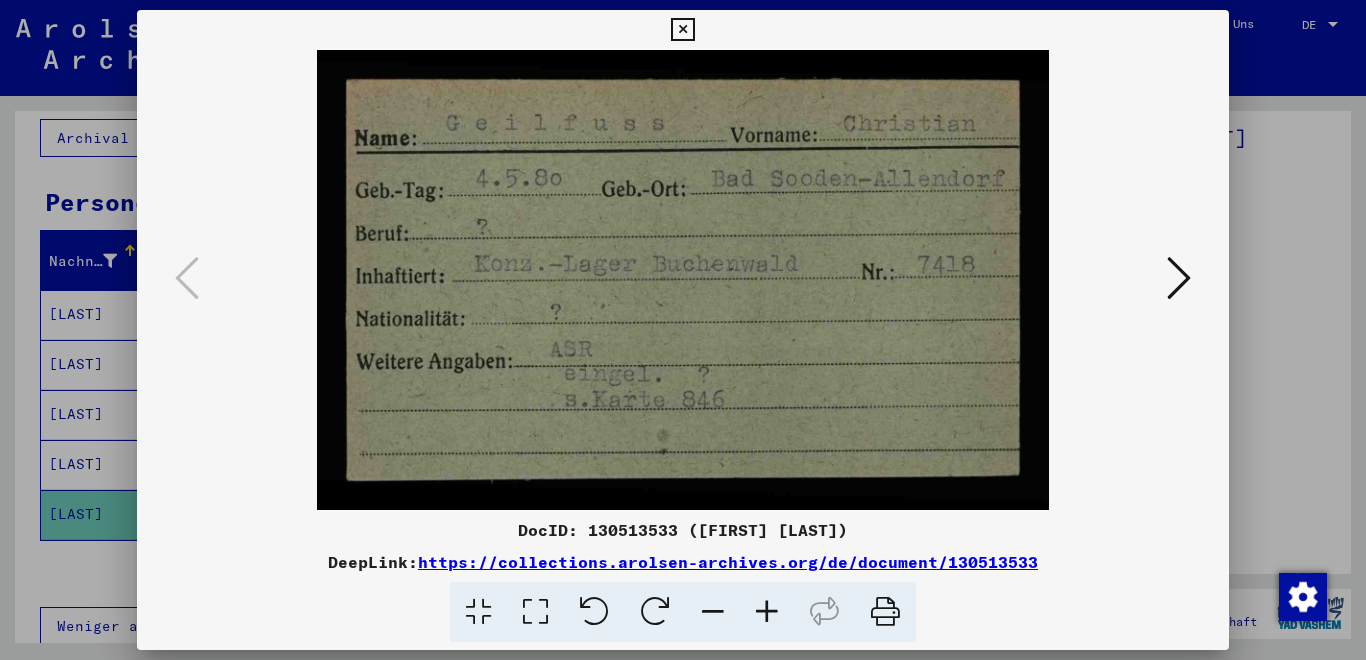 click at bounding box center [1179, 278] 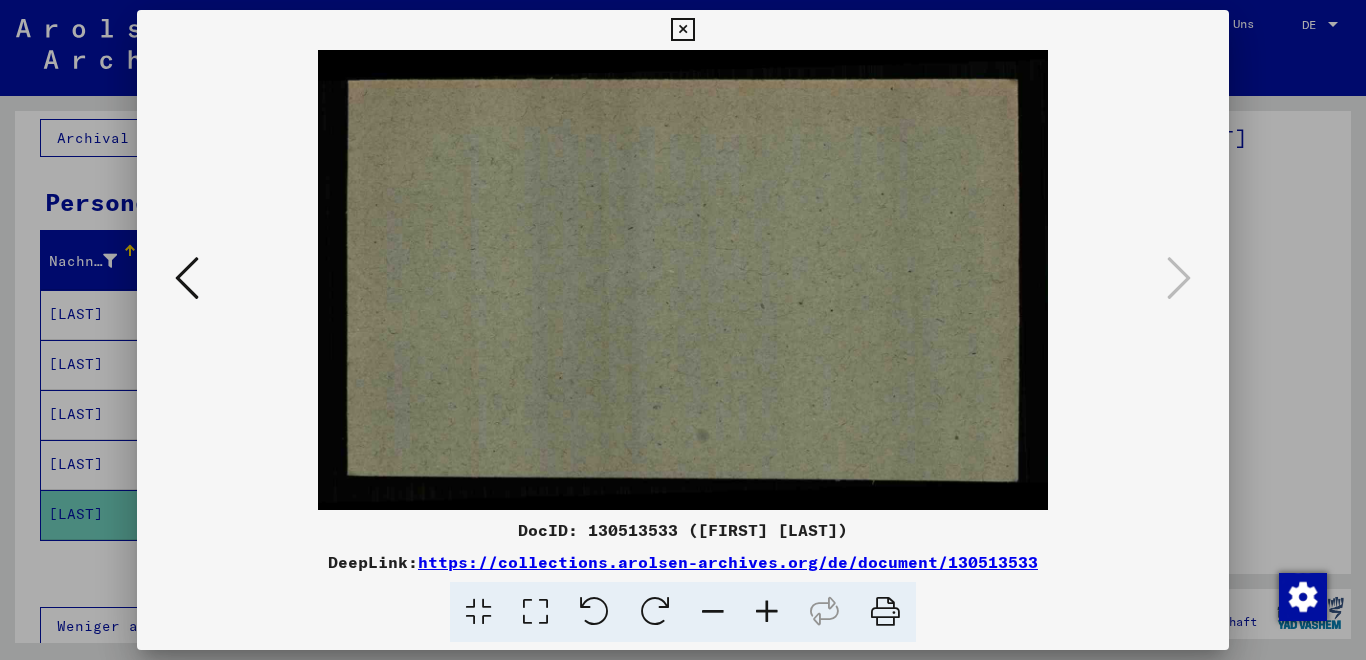 click at bounding box center (682, 30) 